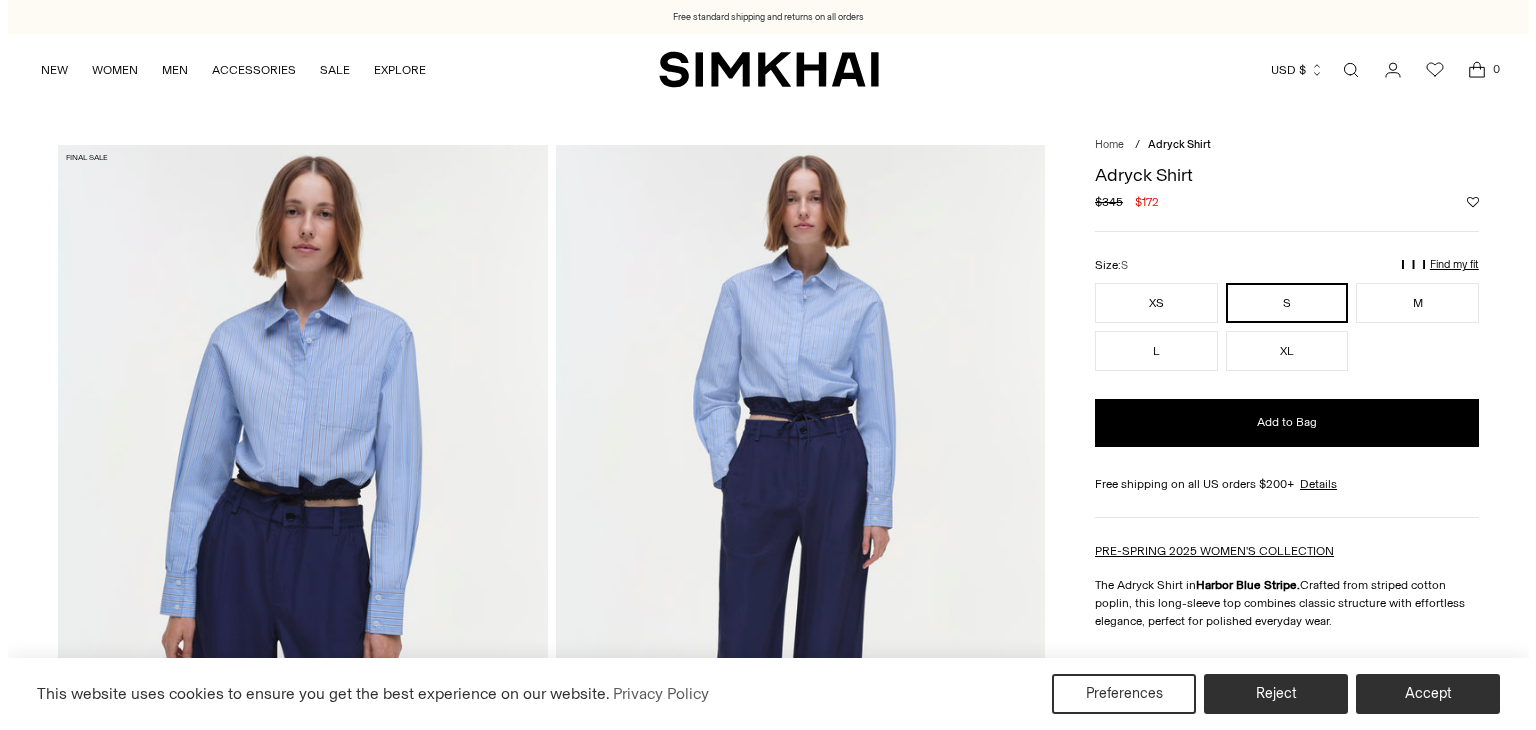 scroll, scrollTop: 0, scrollLeft: 0, axis: both 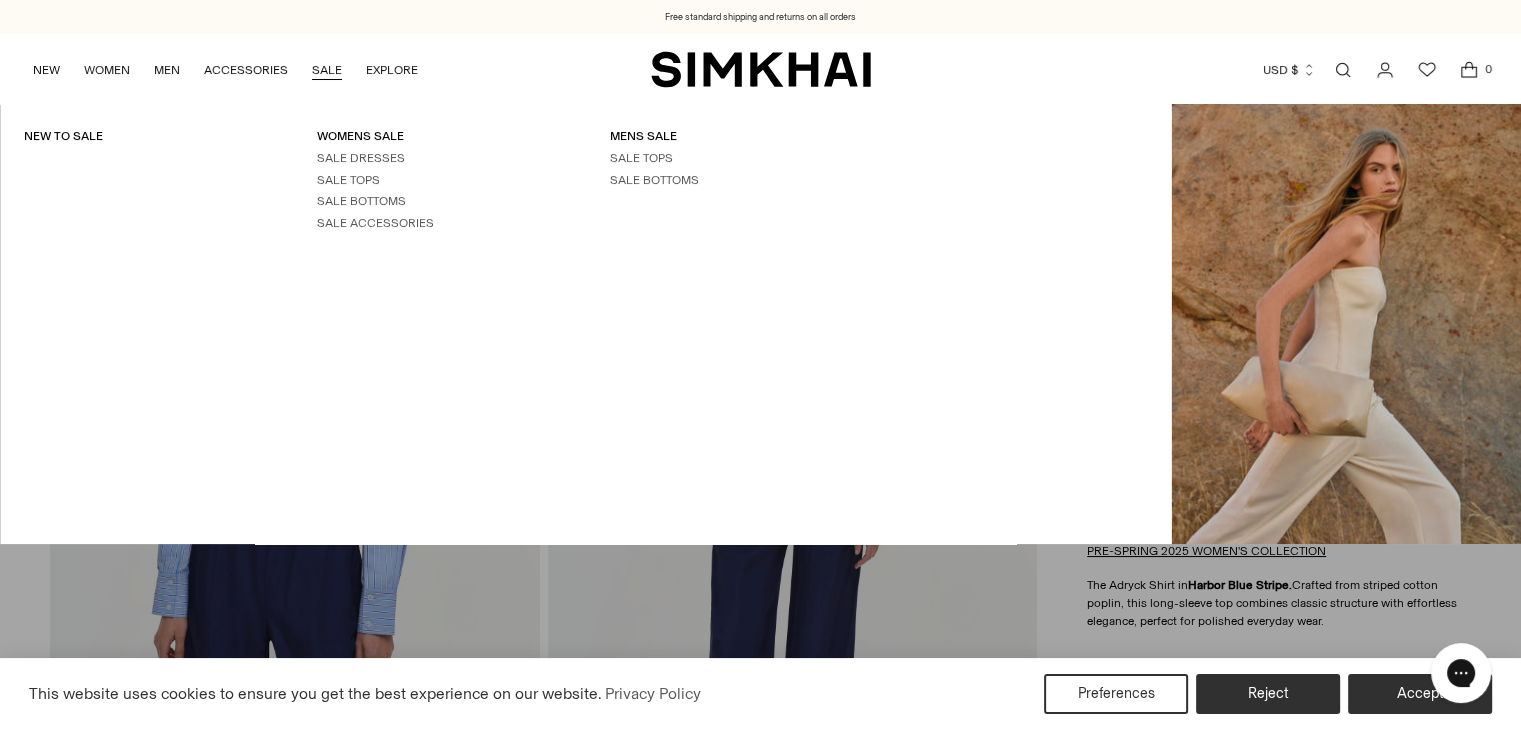 click on "SALE" at bounding box center [327, 70] 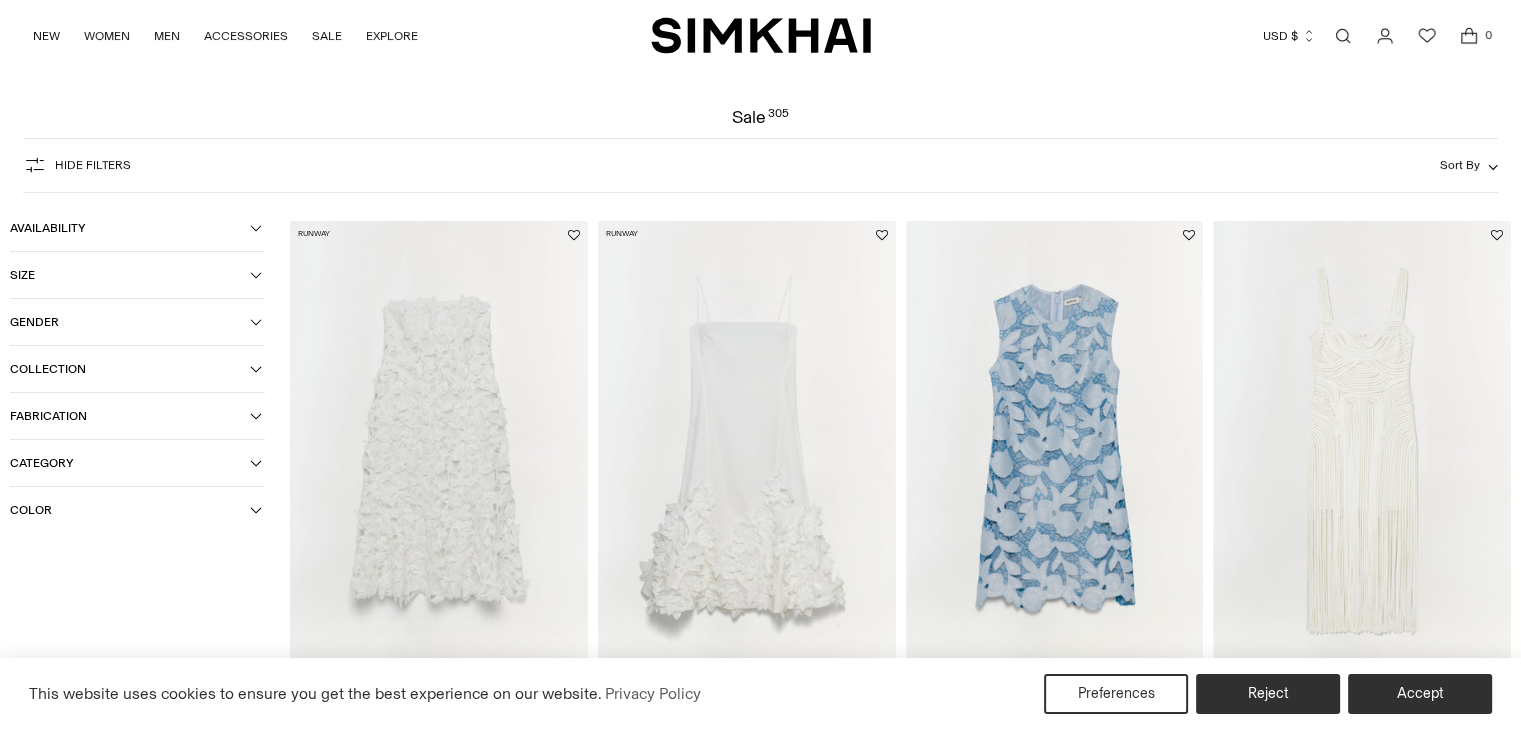 scroll, scrollTop: 58, scrollLeft: 0, axis: vertical 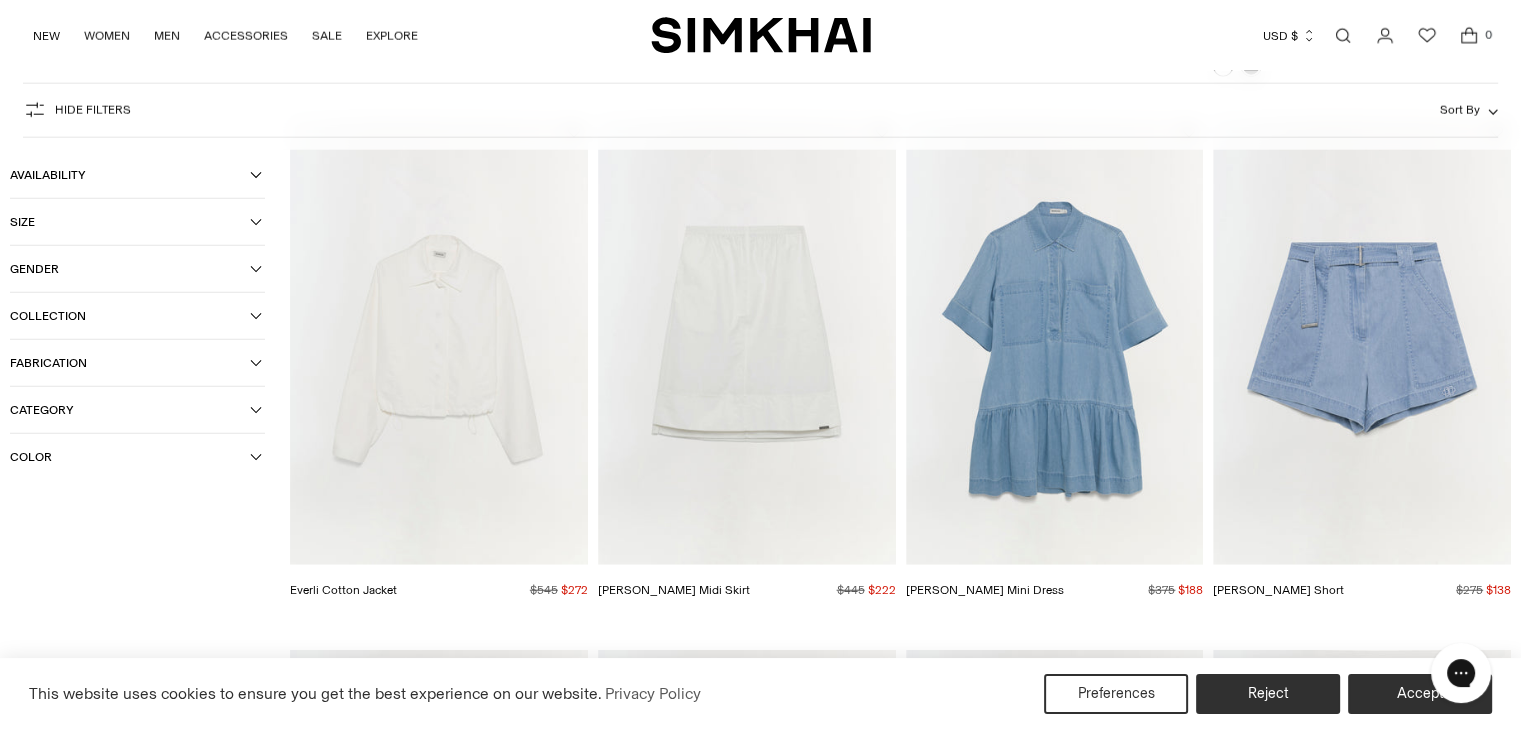 click at bounding box center (0, 0) 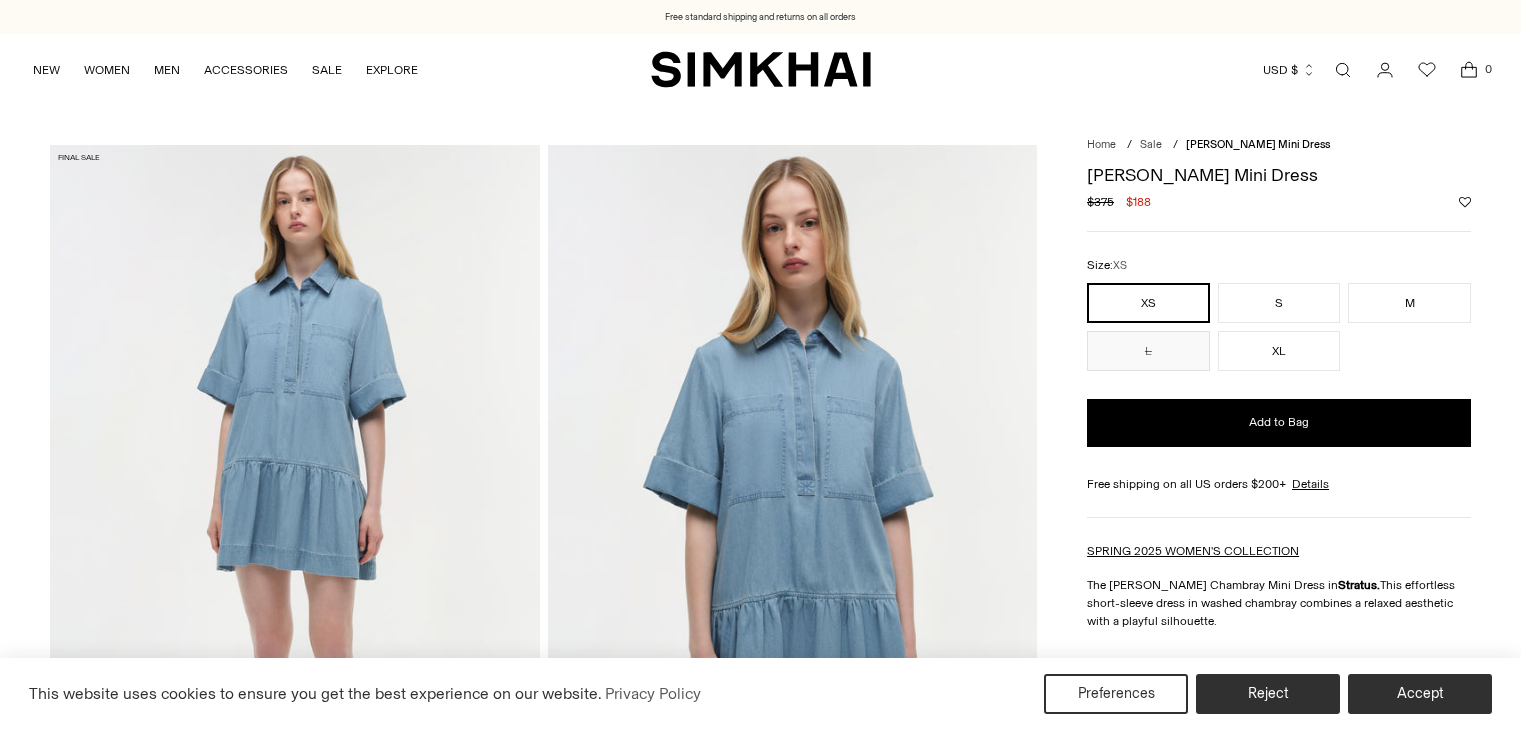 scroll, scrollTop: 0, scrollLeft: 0, axis: both 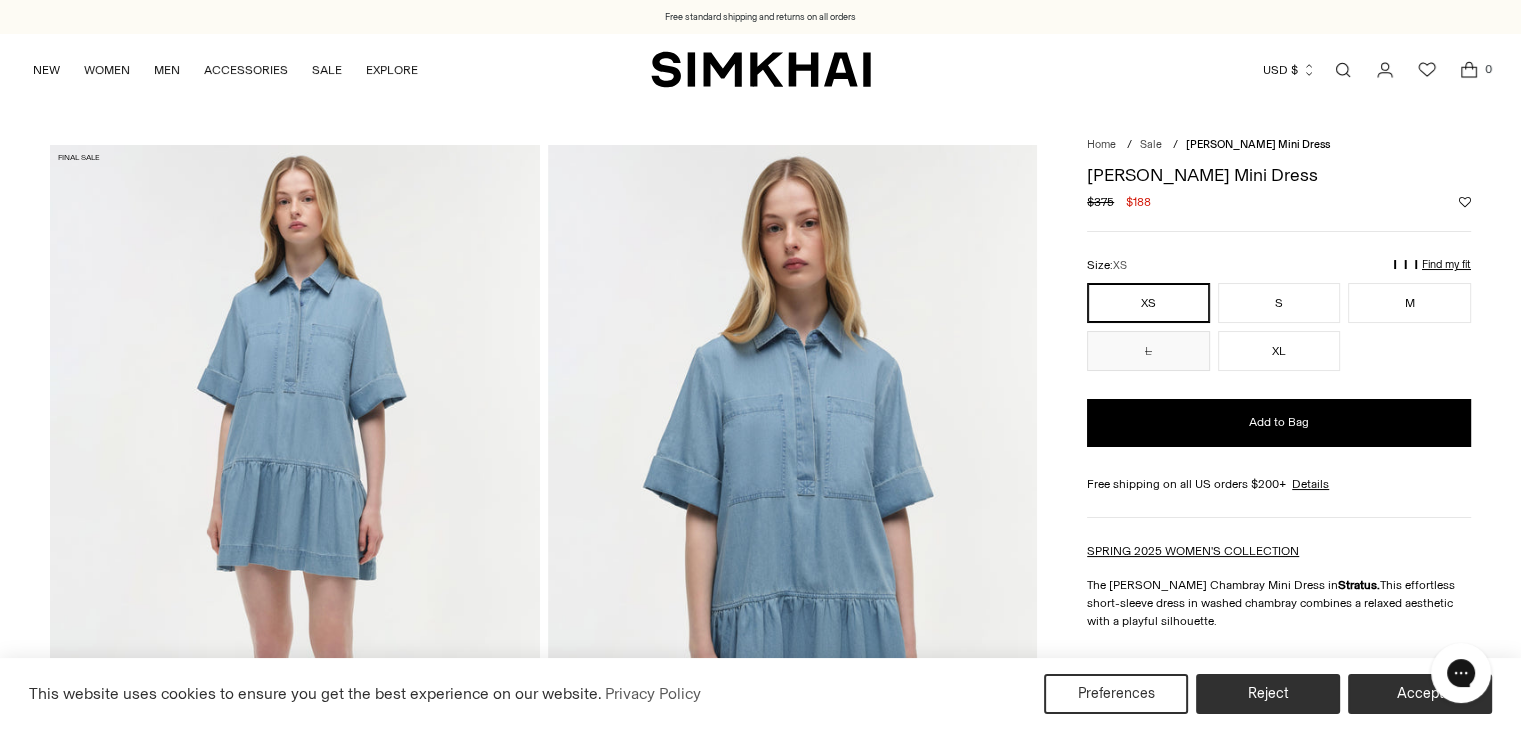 click on "Find my fit" at bounding box center (1214, 273) 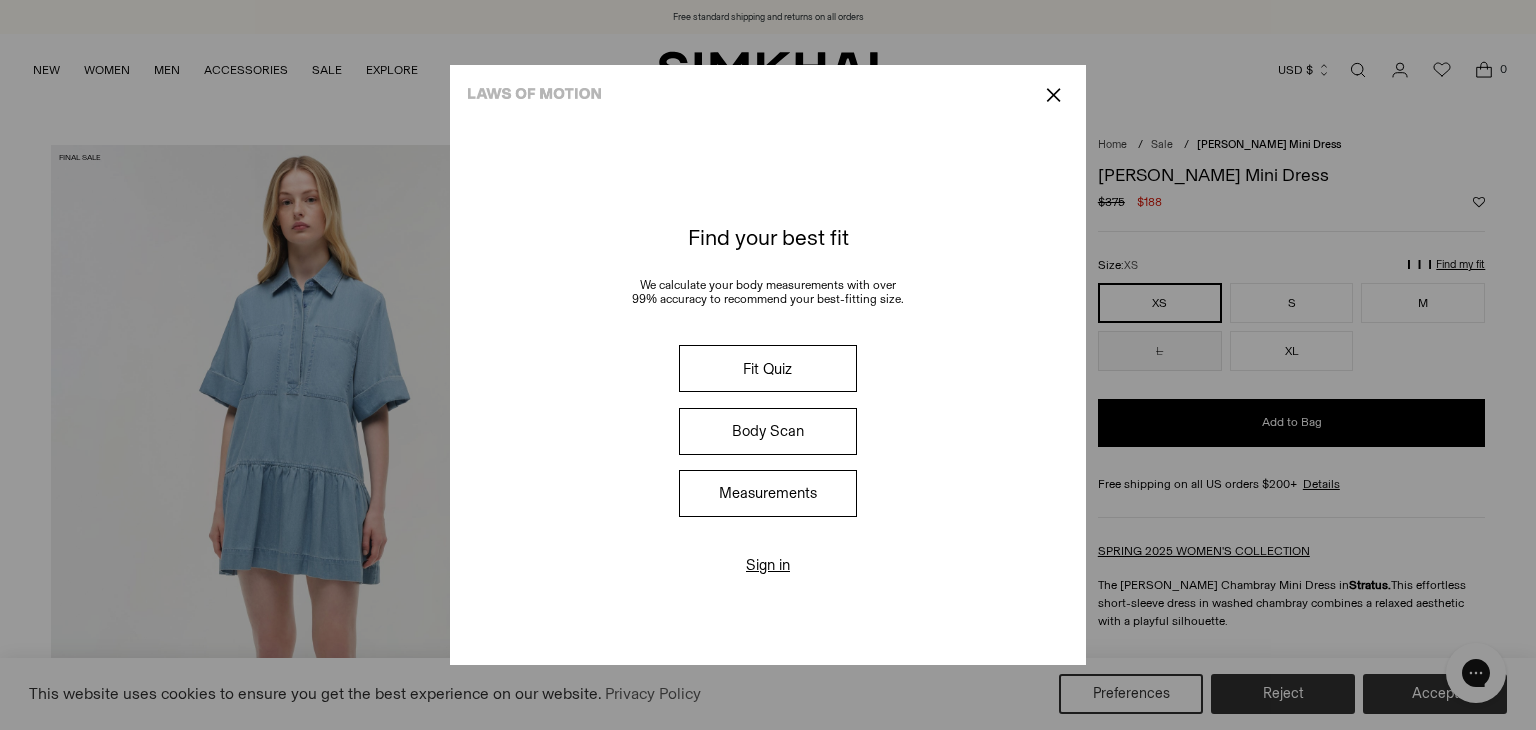 click on "Fit Quiz" at bounding box center [768, 368] 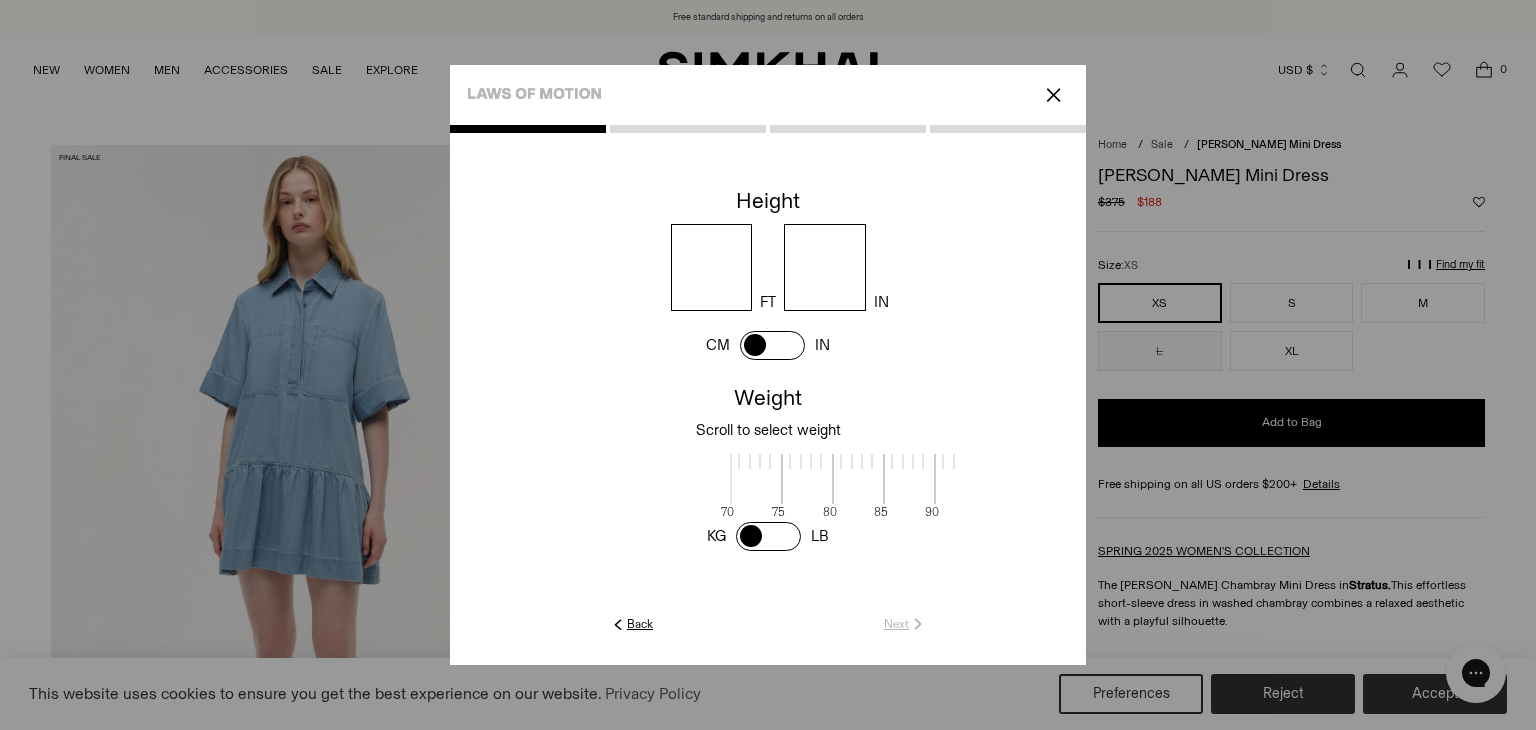 scroll, scrollTop: 0, scrollLeft: 650, axis: horizontal 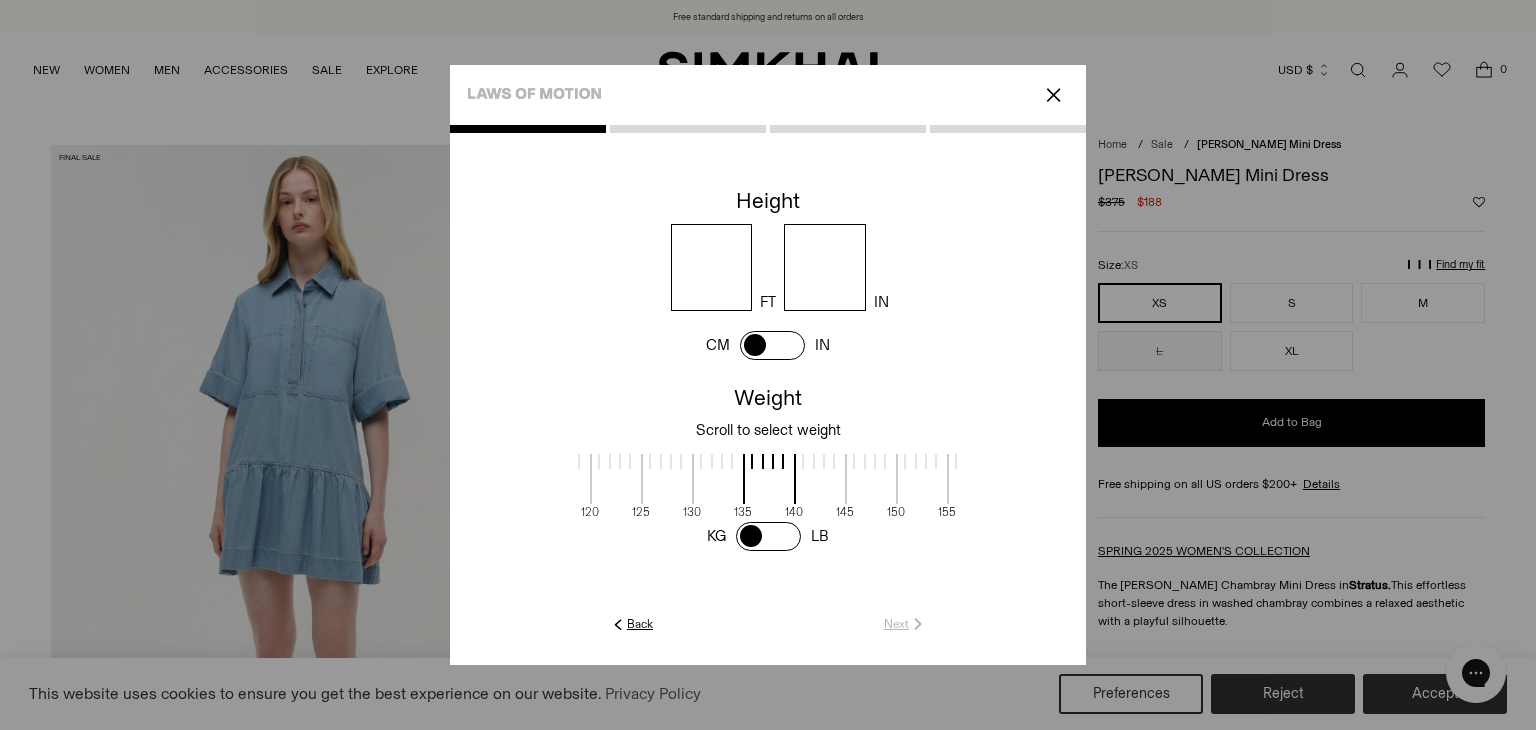 click at bounding box center [712, 267] 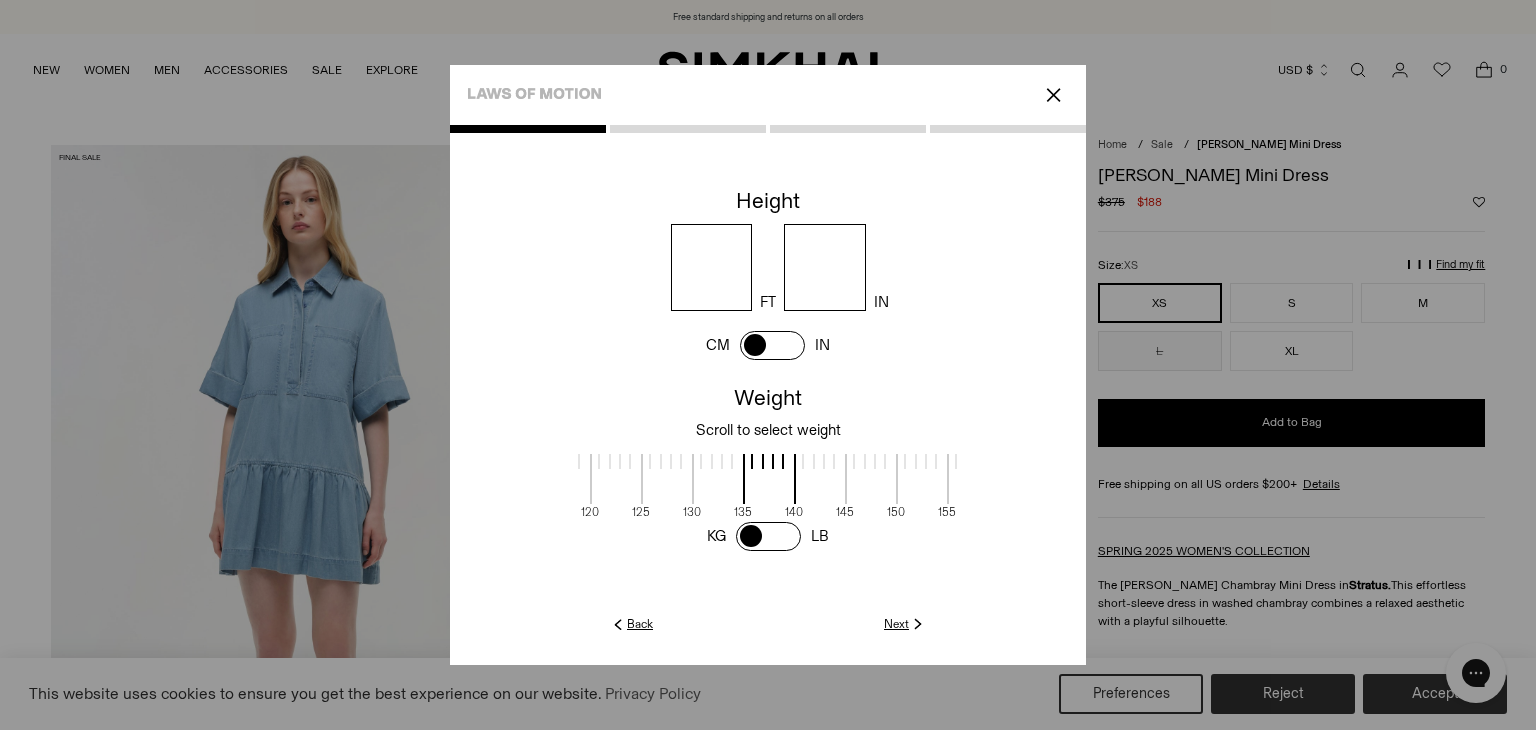 click at bounding box center [768, 536] 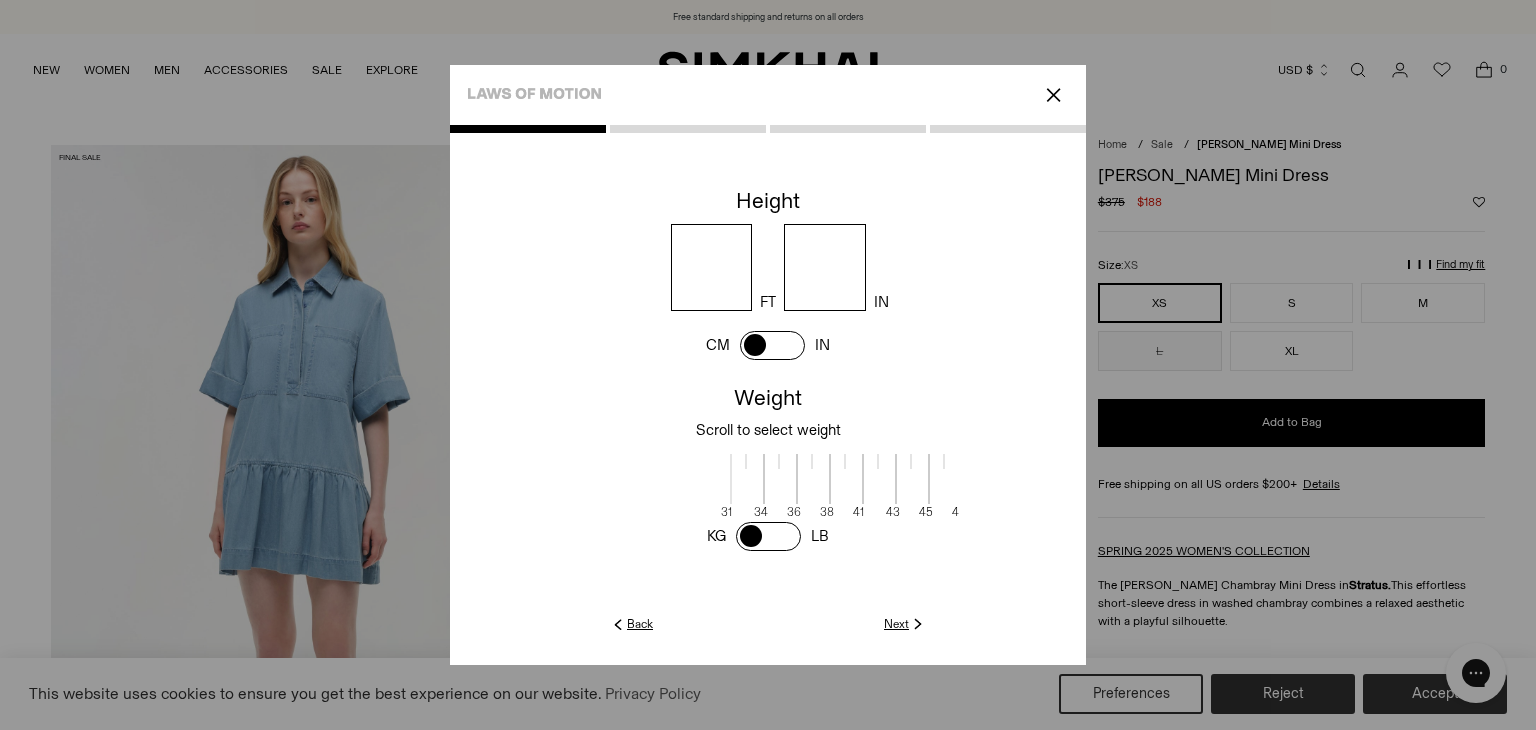 scroll, scrollTop: 1, scrollLeft: 407, axis: both 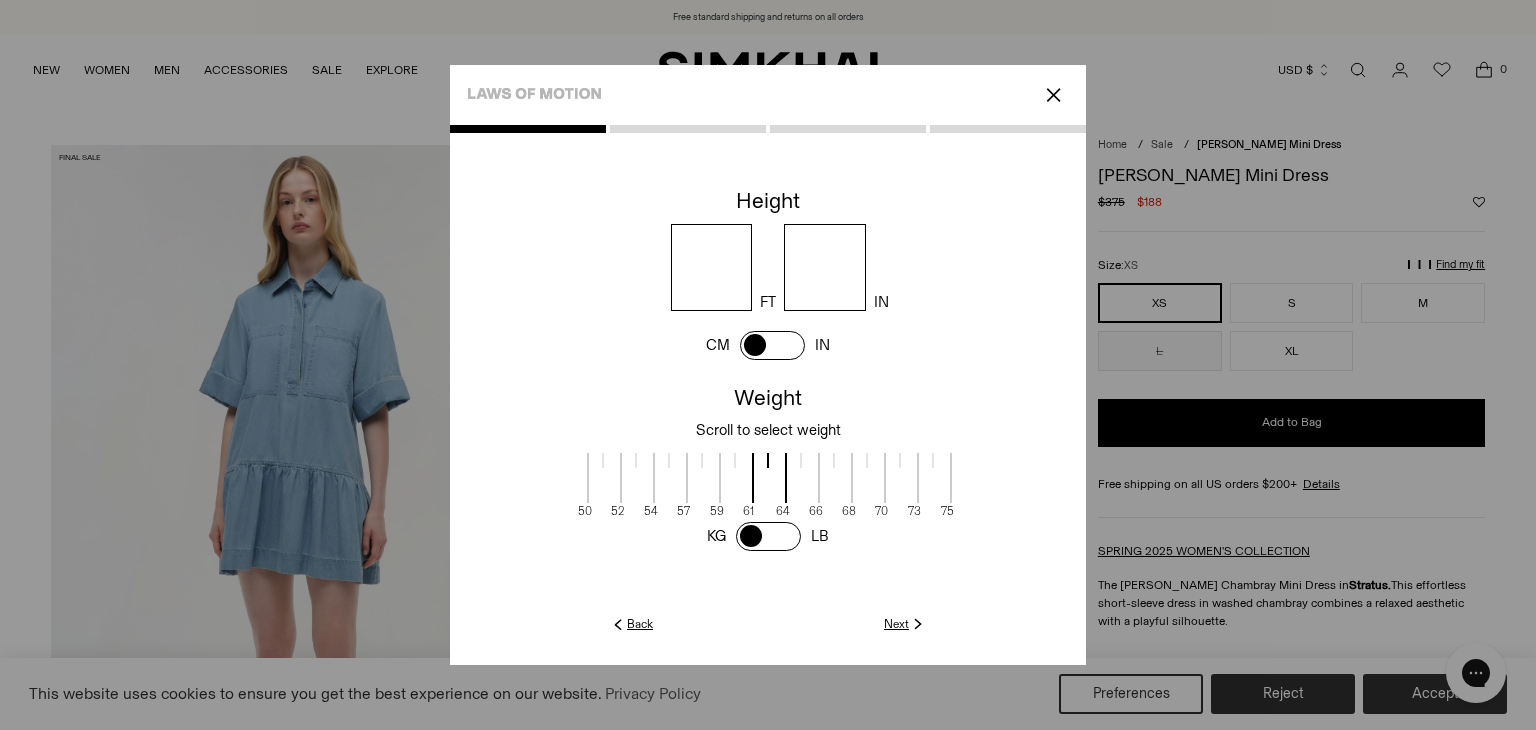 click at bounding box center (637, 478) 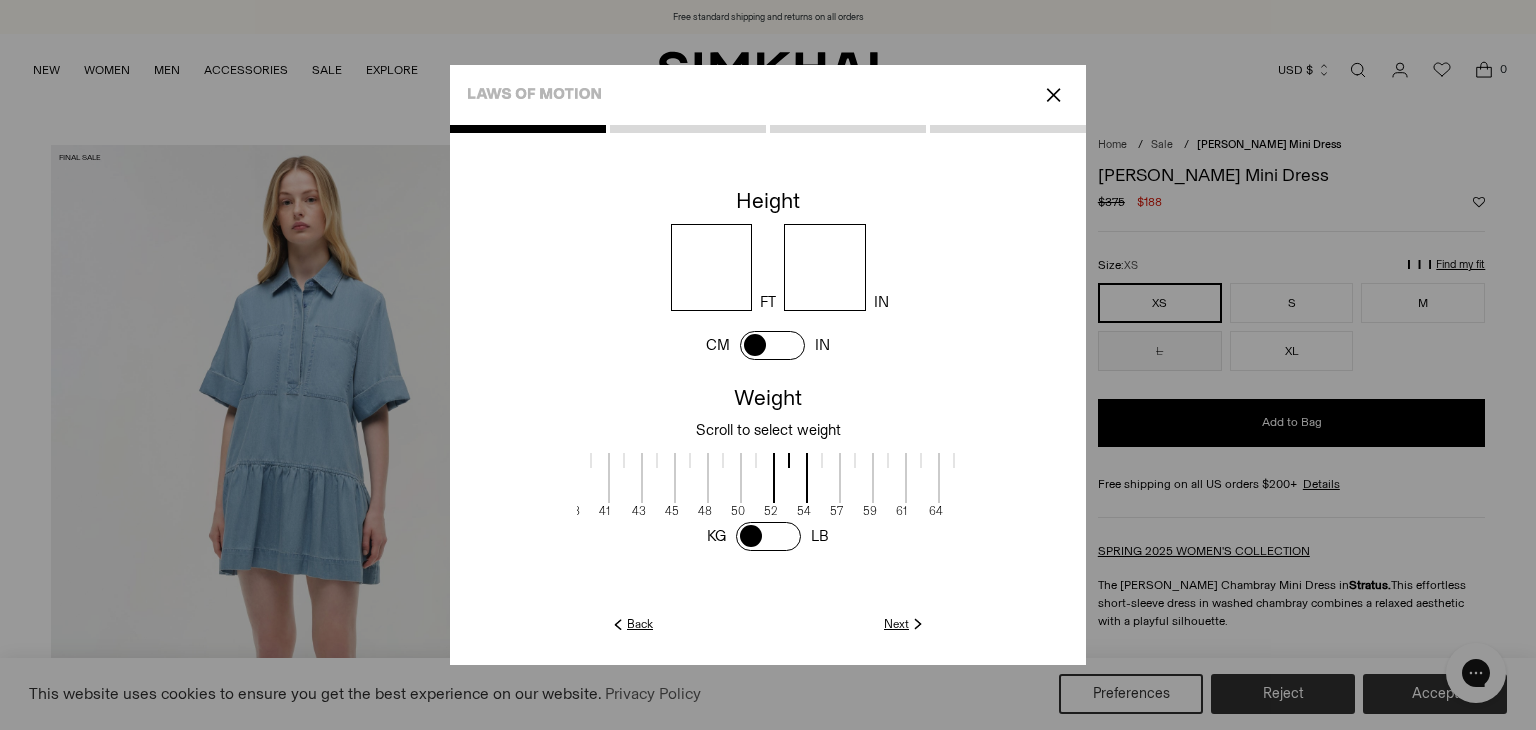 scroll, scrollTop: 1, scrollLeft: 250, axis: both 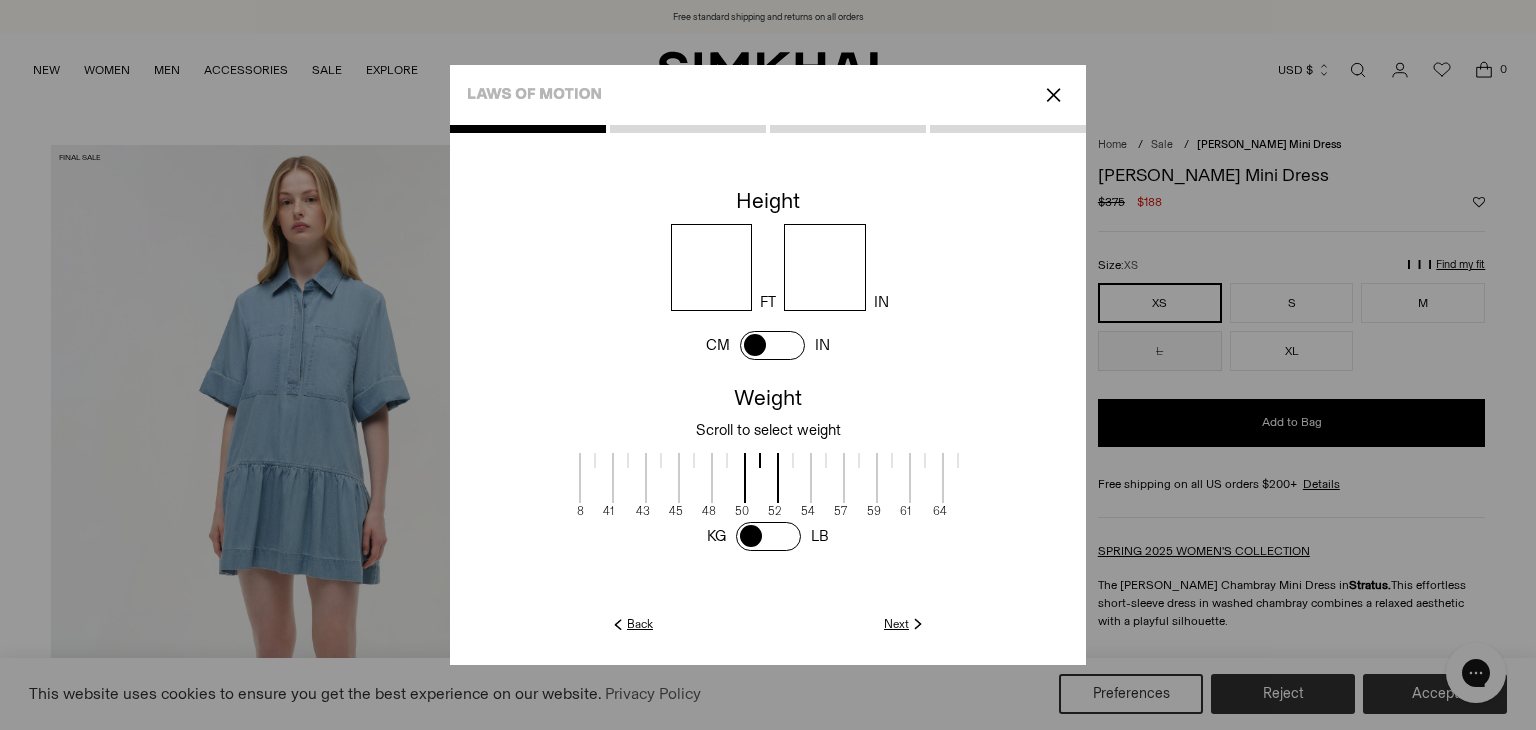 drag, startPoint x: 775, startPoint y: 483, endPoint x: 932, endPoint y: 471, distance: 157.45793 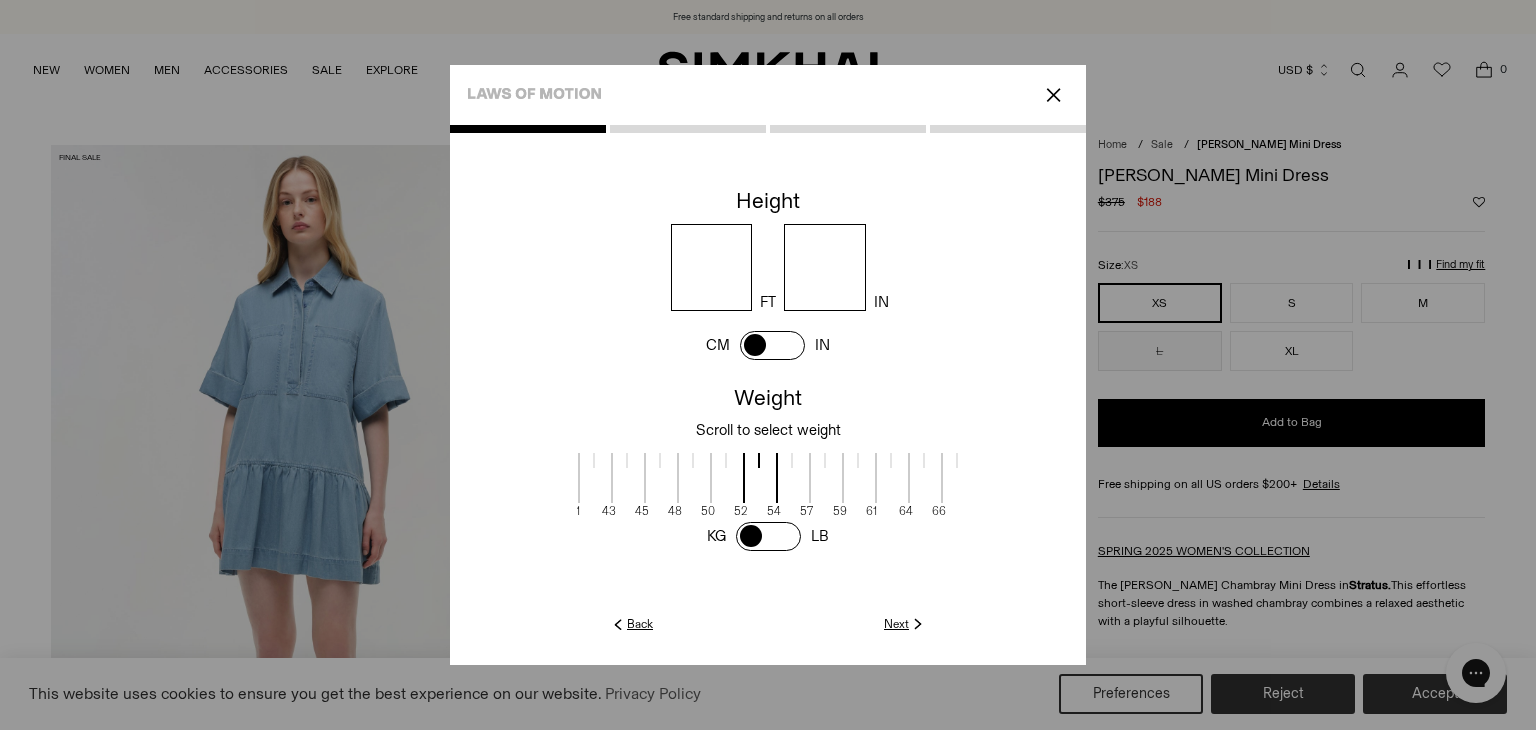 scroll, scrollTop: 1, scrollLeft: 273, axis: both 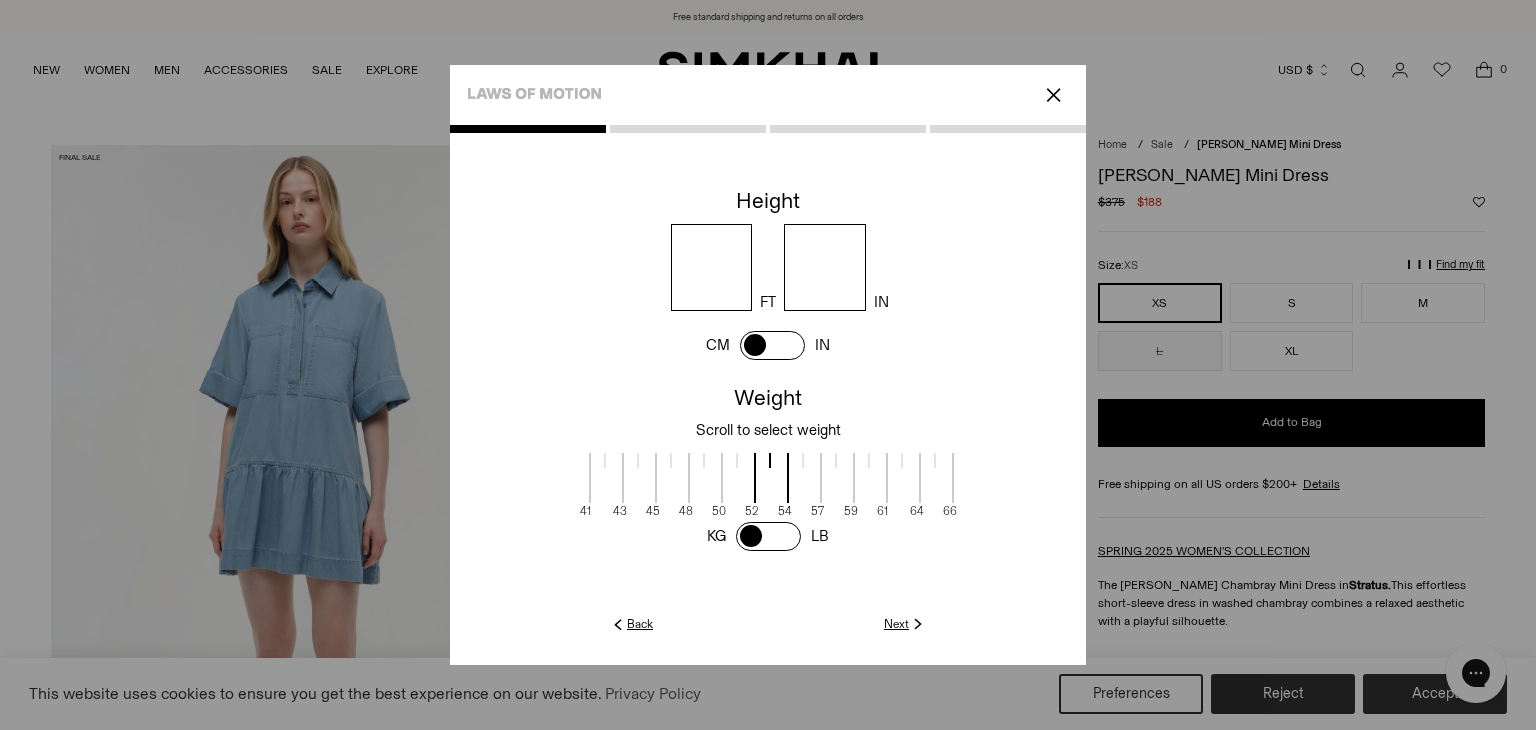 drag, startPoint x: 865, startPoint y: 469, endPoint x: 842, endPoint y: 476, distance: 24.04163 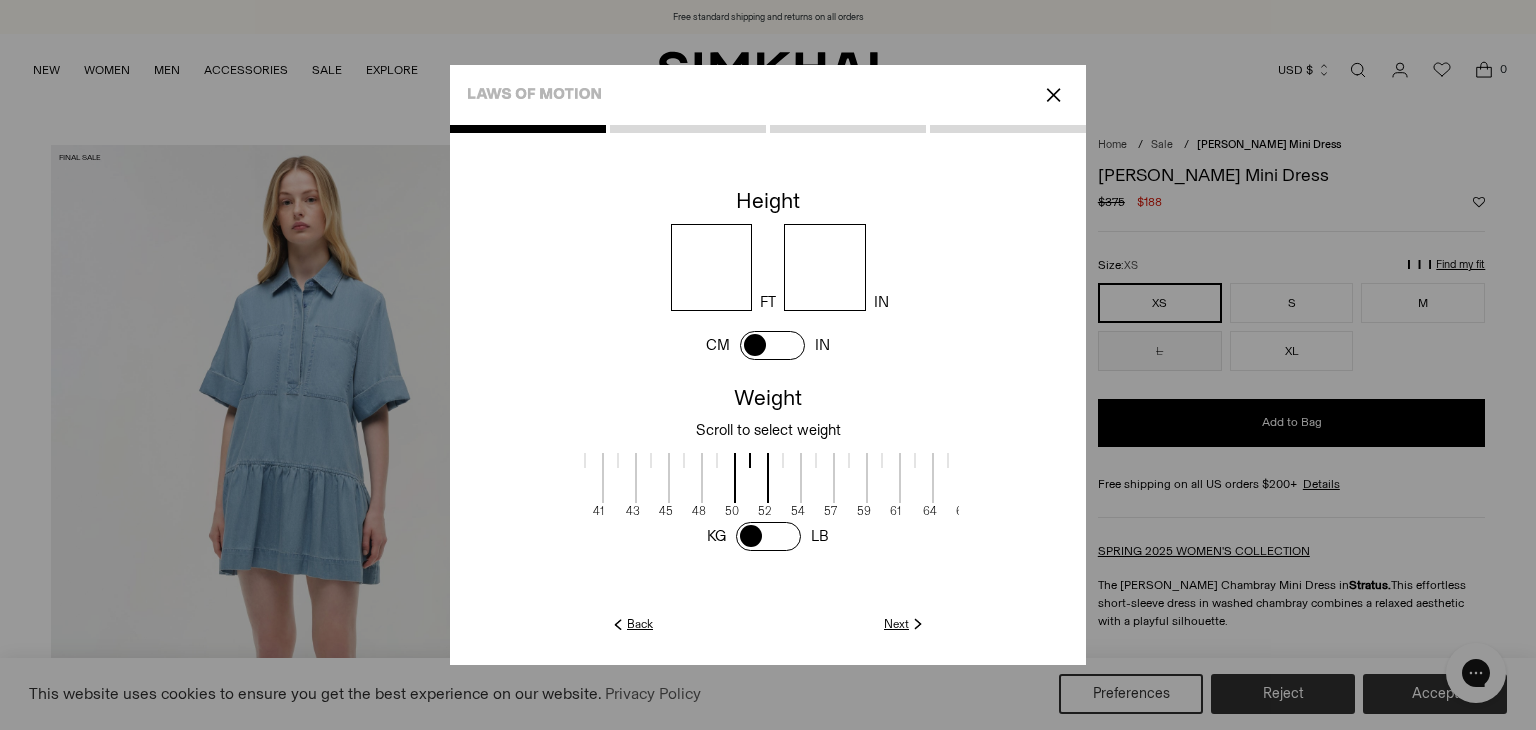 scroll, scrollTop: 1, scrollLeft: 258, axis: both 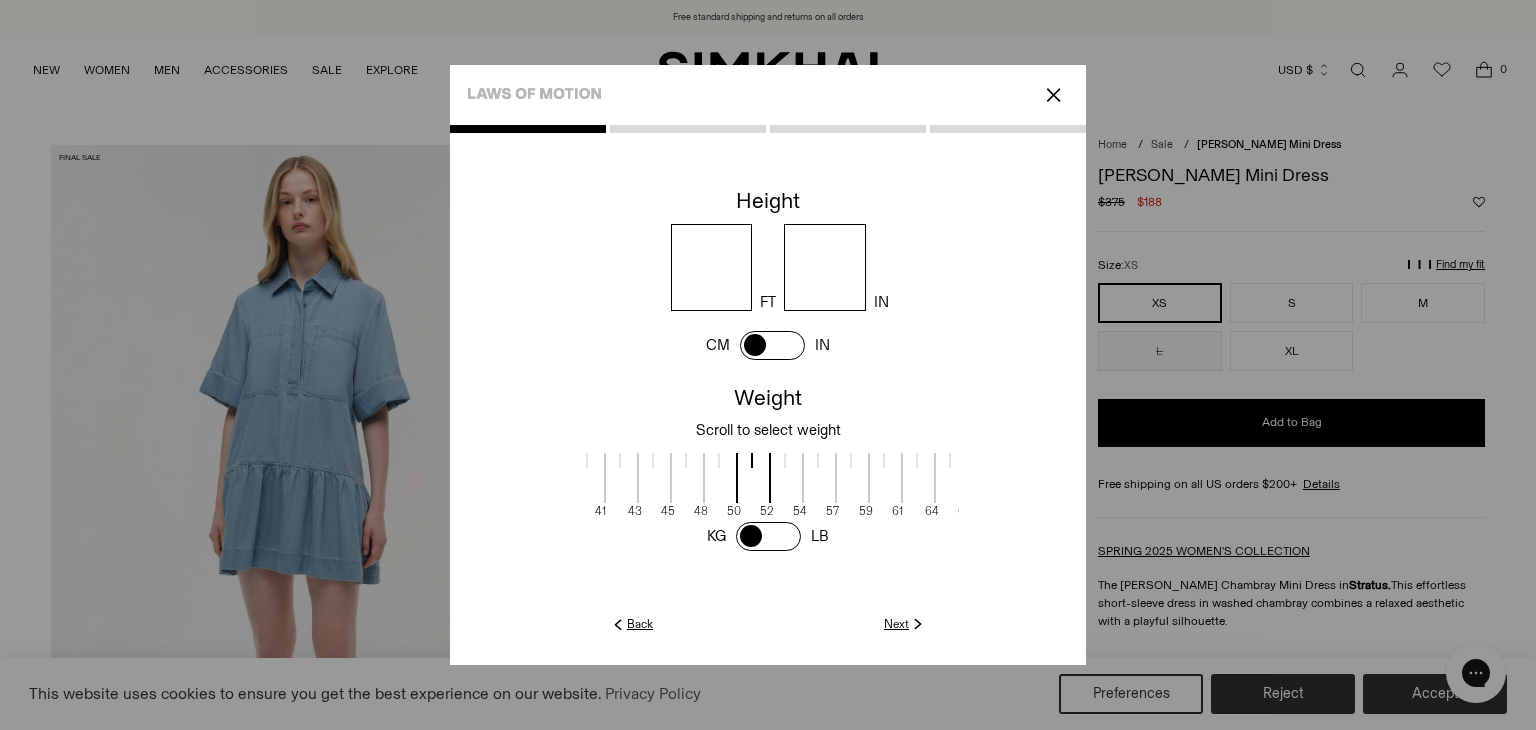 drag, startPoint x: 842, startPoint y: 476, endPoint x: 857, endPoint y: 477, distance: 15.033297 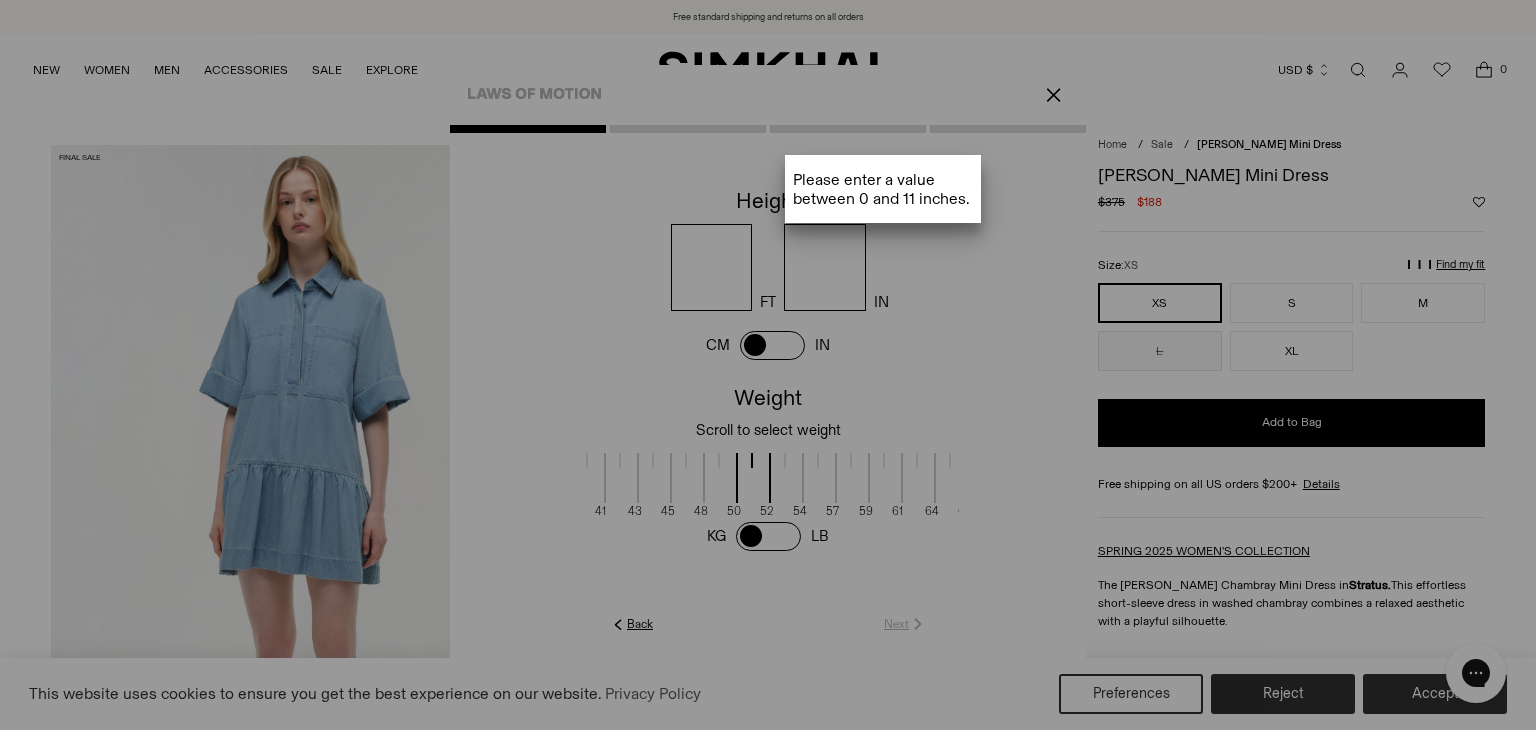 click on "Please enter a   value   between   0   and   11   inches ." at bounding box center (883, 189) 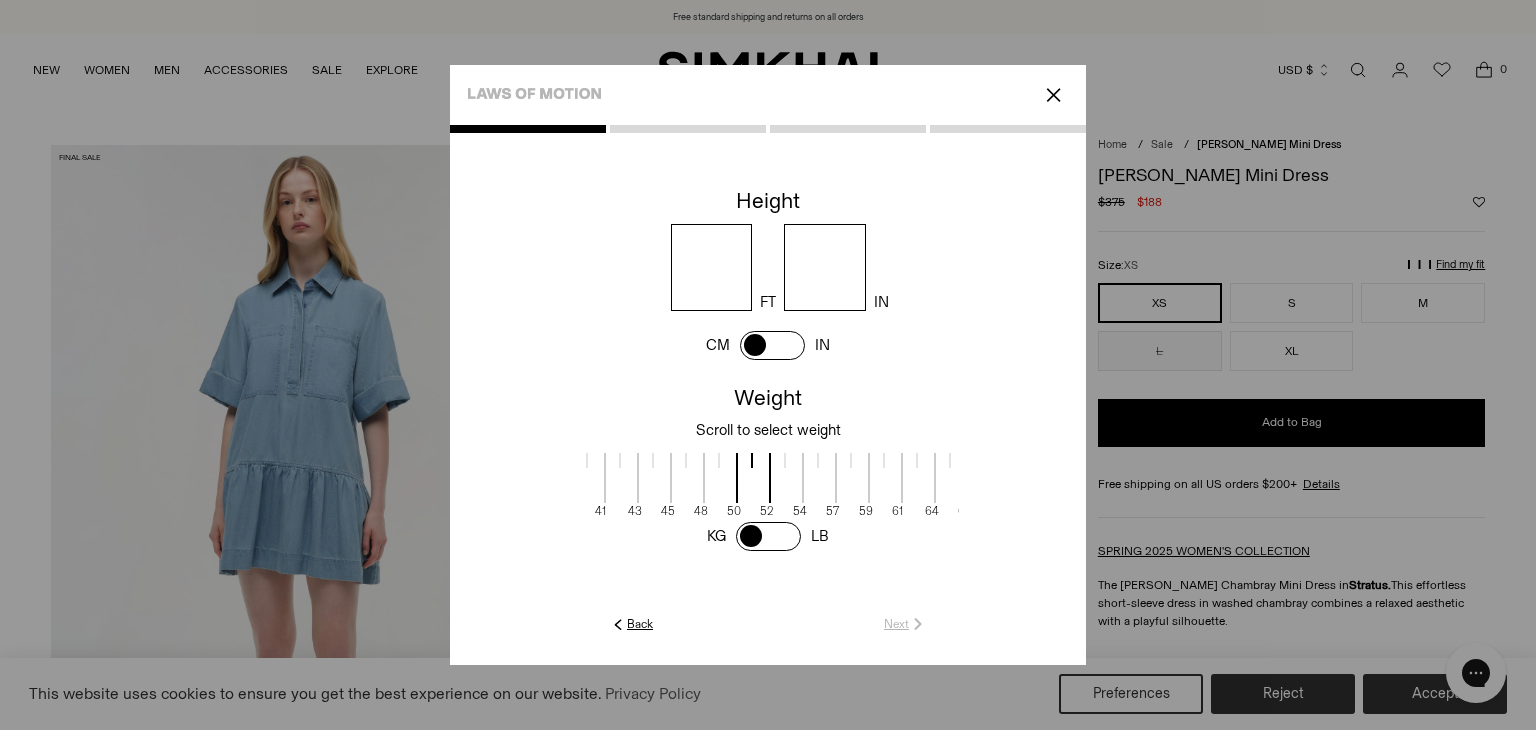 click on "**" at bounding box center [825, 267] 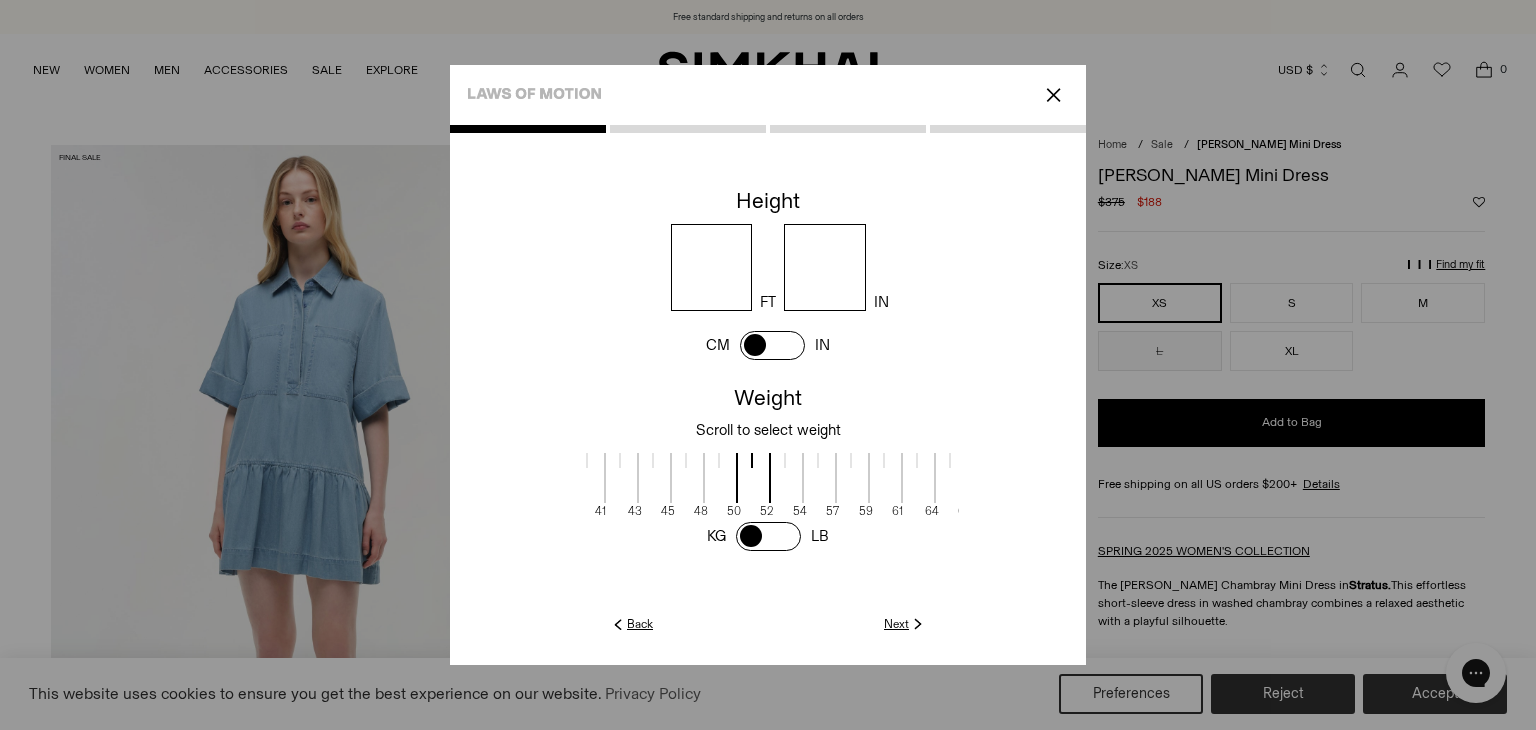 click on "Next" 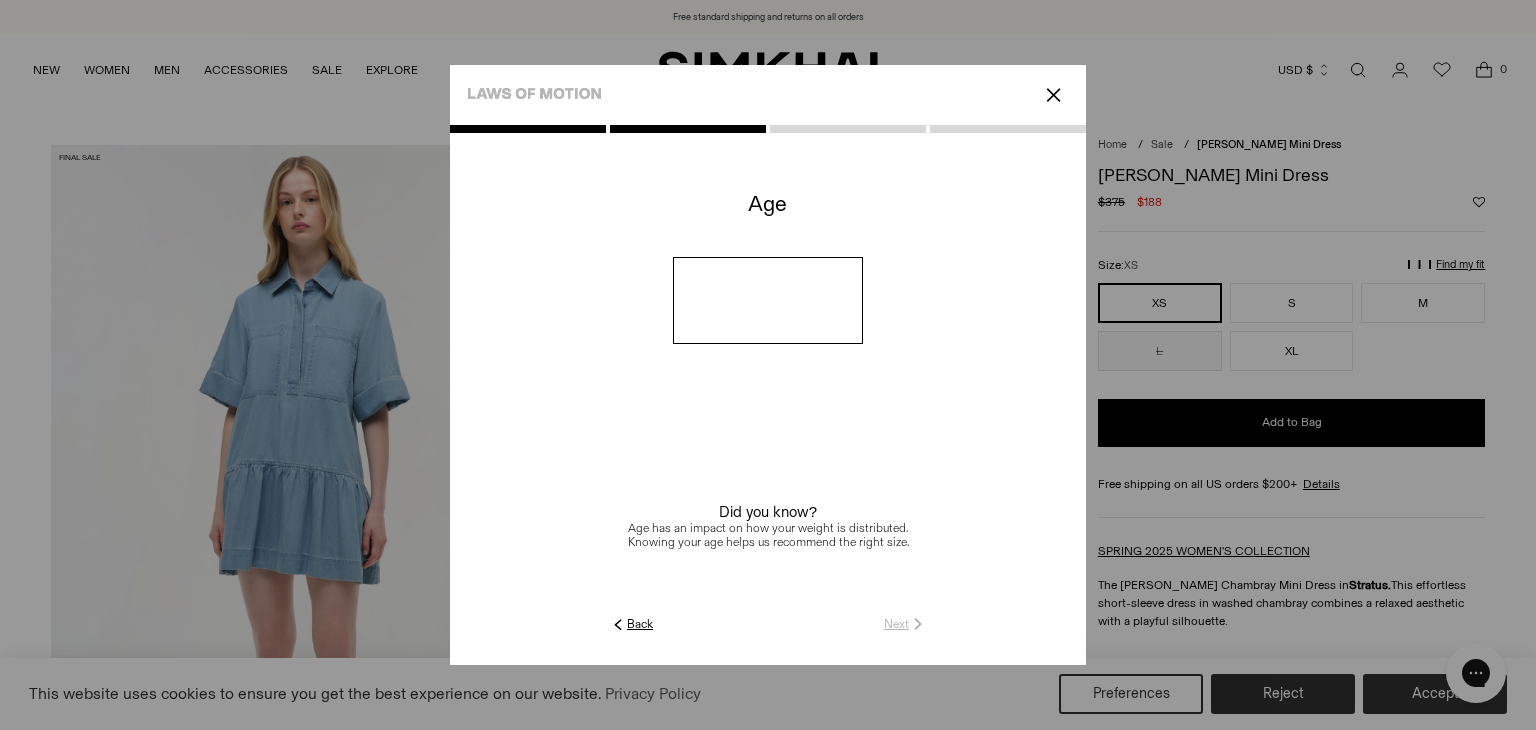 click at bounding box center [768, 300] 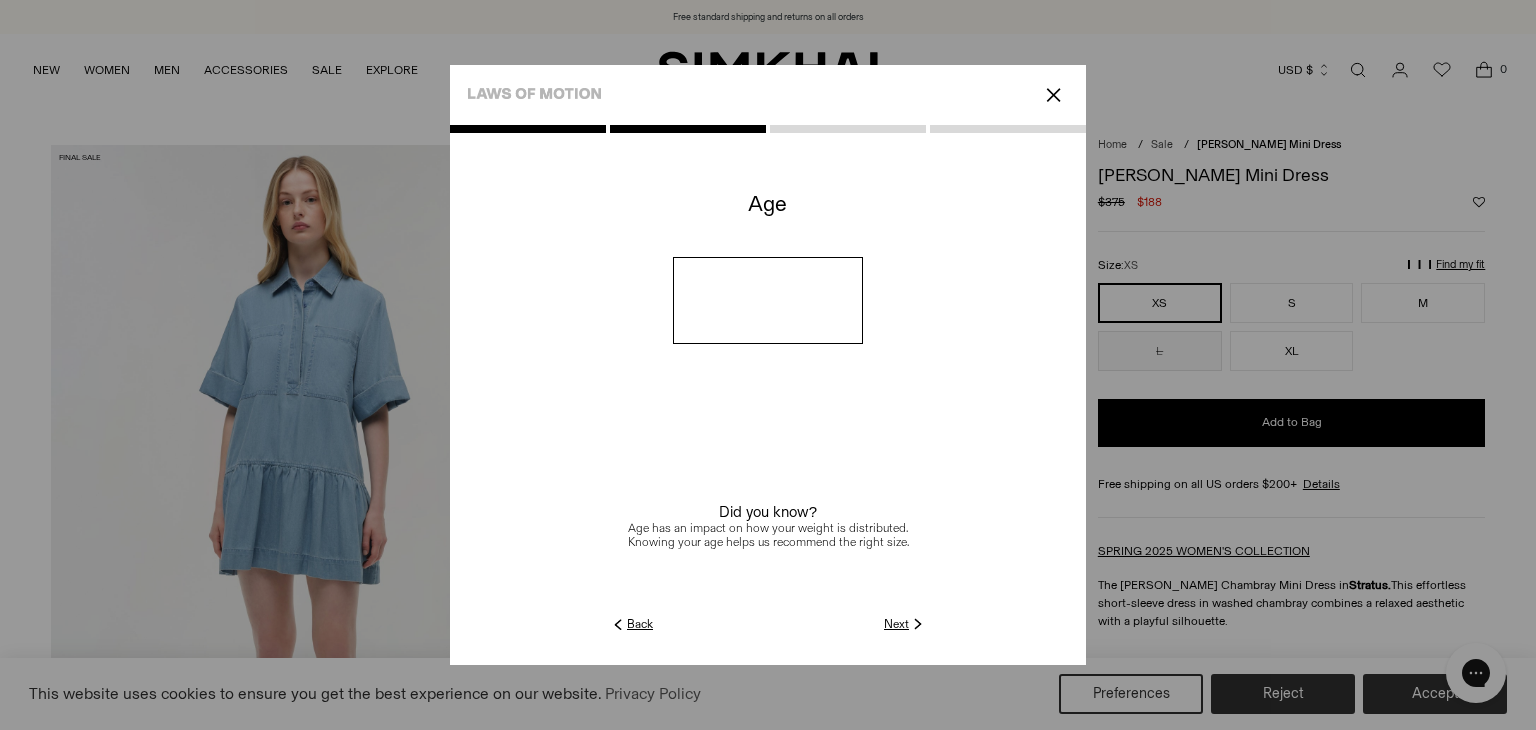 type on "**" 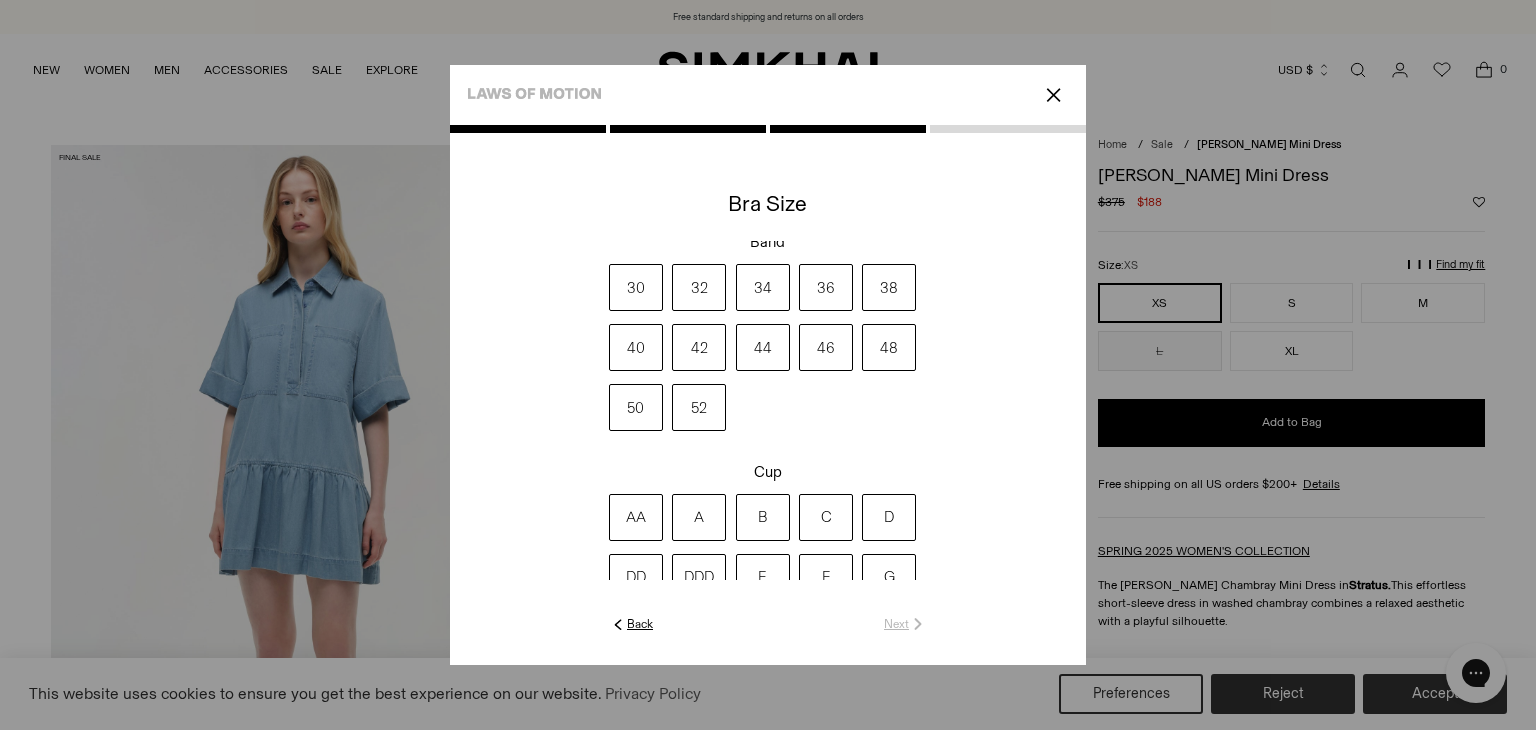 scroll, scrollTop: 12, scrollLeft: 0, axis: vertical 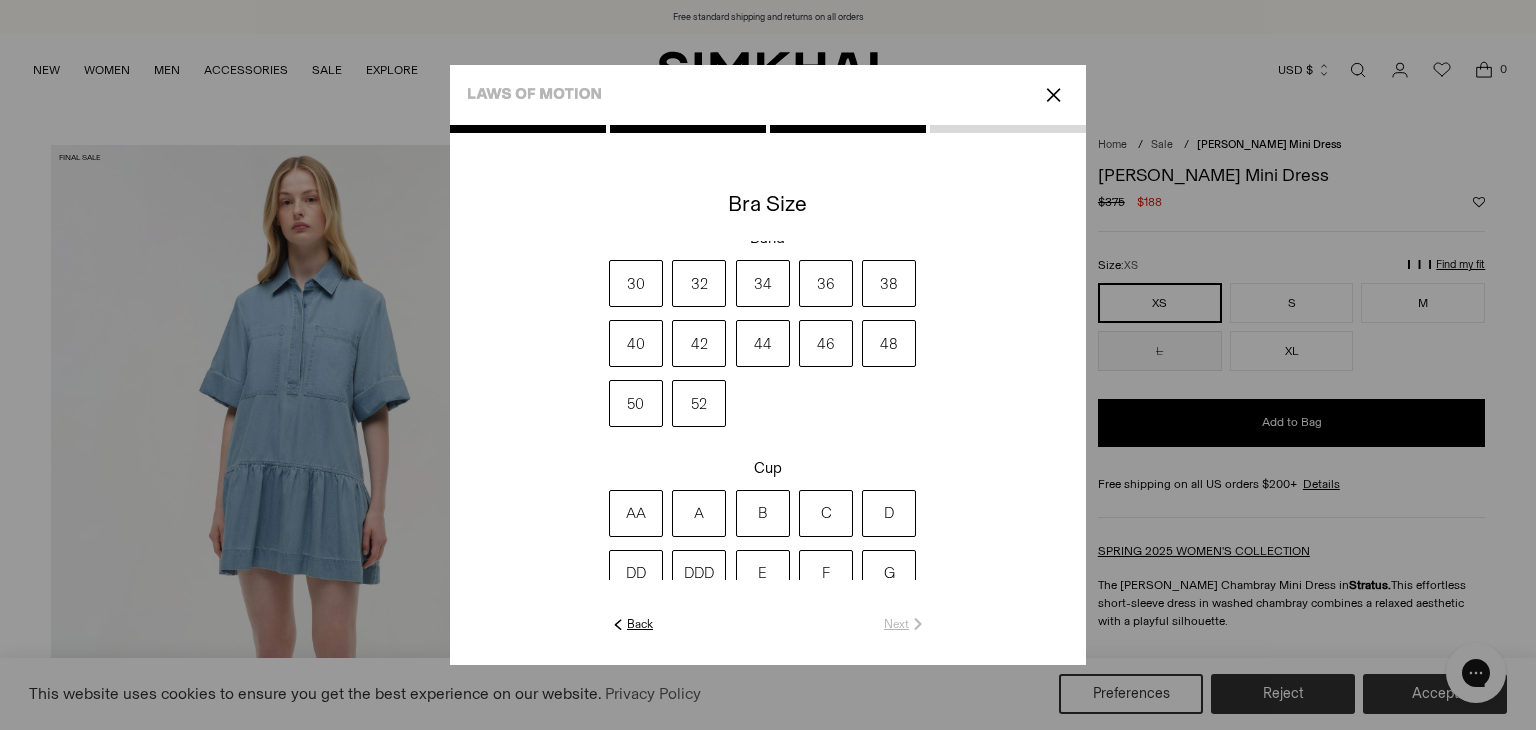 click on "34" at bounding box center [763, 283] 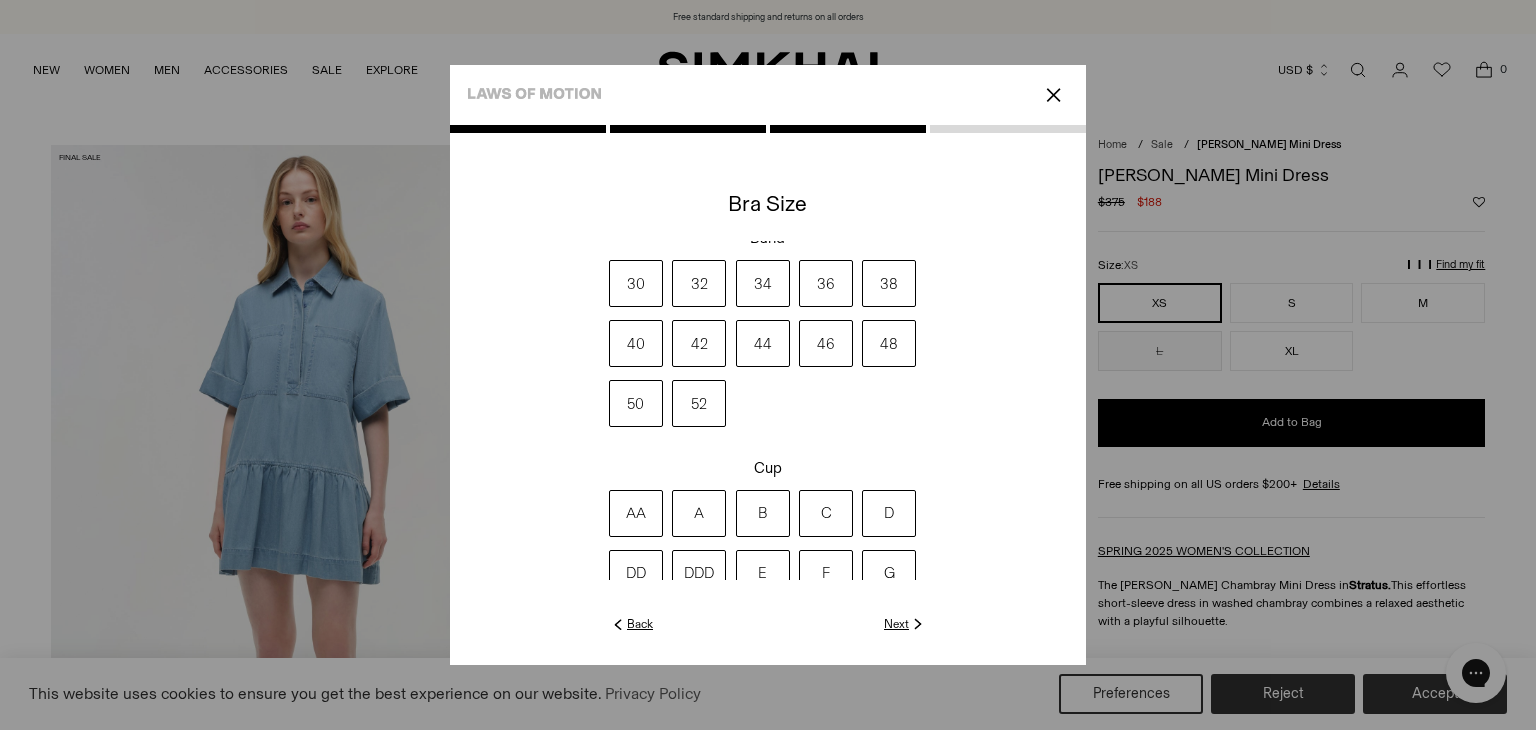click on "Next" 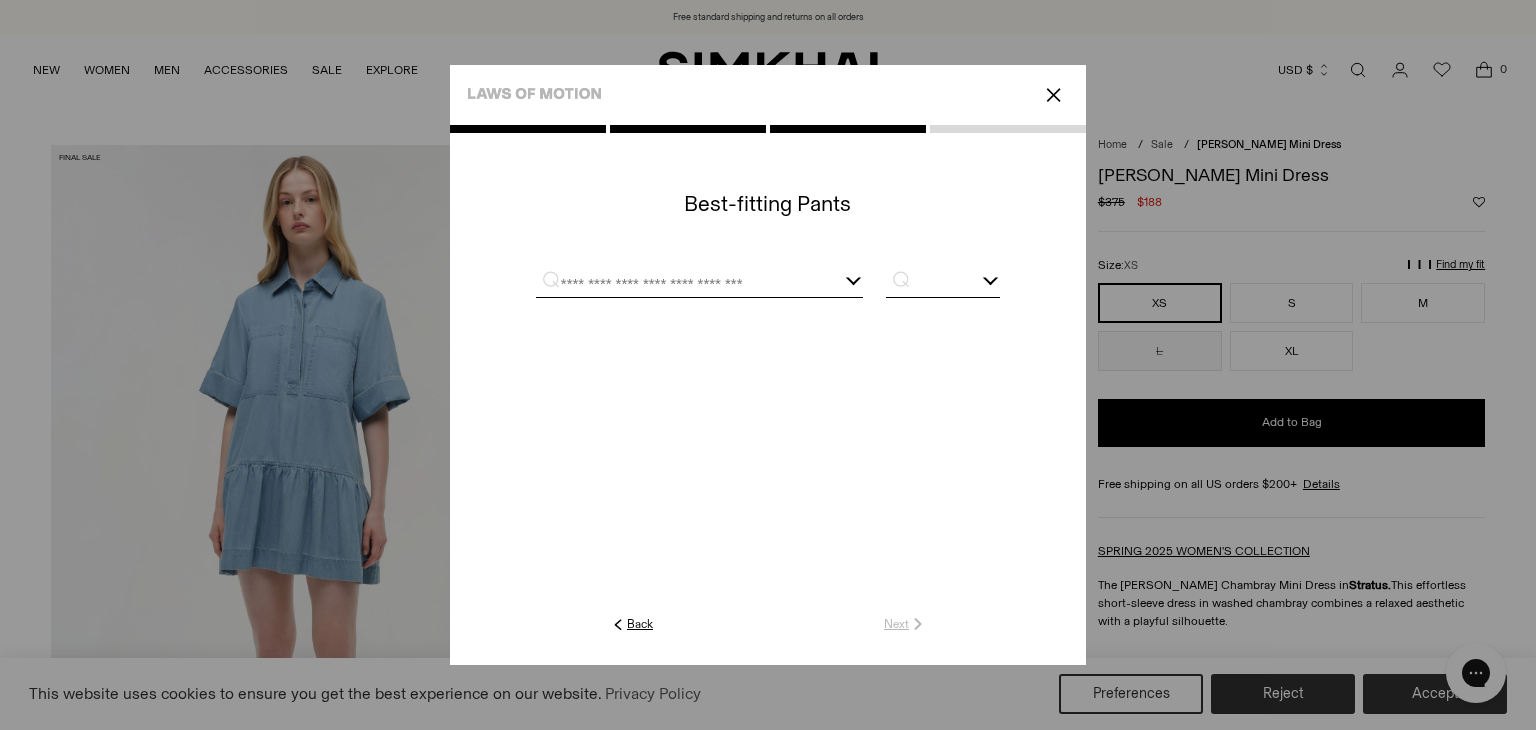 click at bounding box center [675, 284] 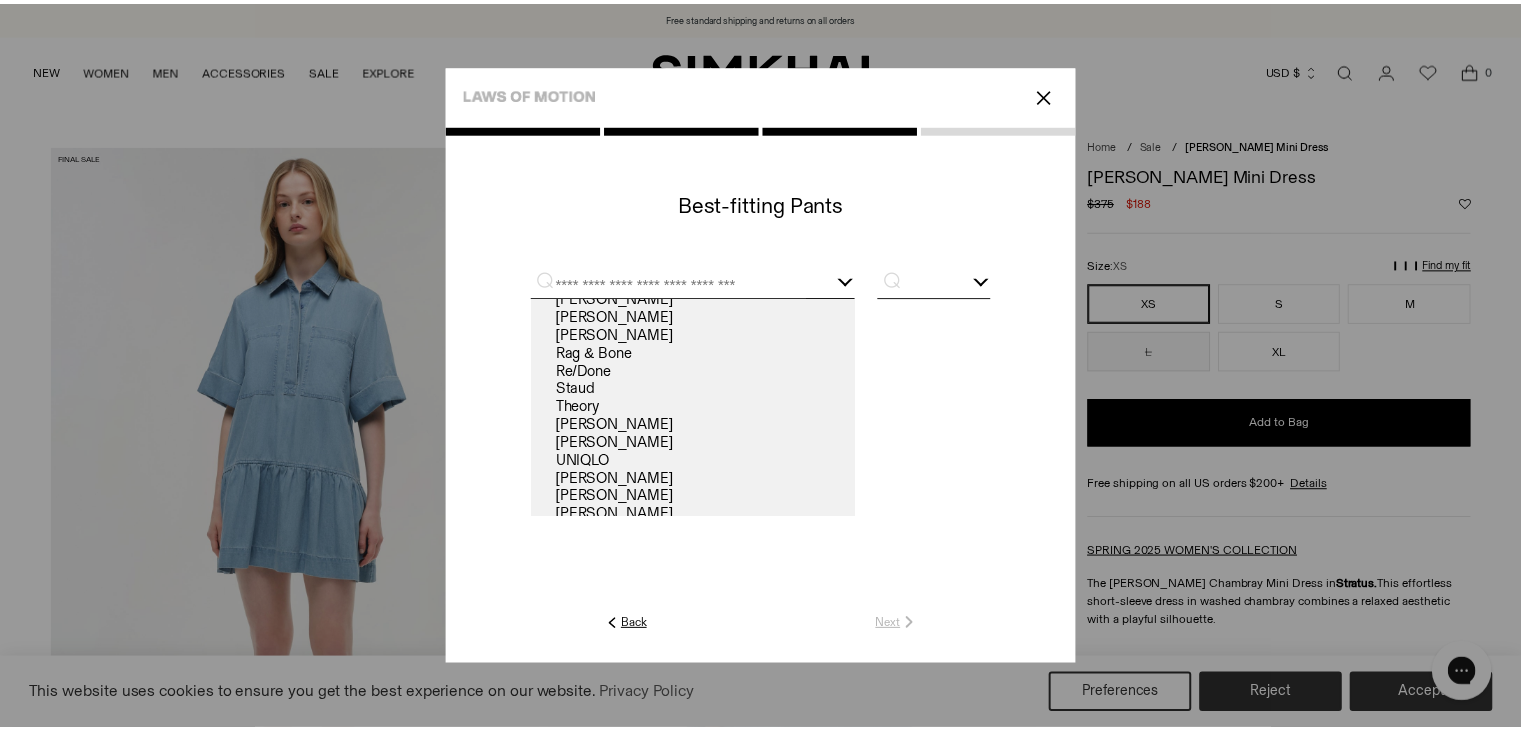 scroll, scrollTop: 185, scrollLeft: 0, axis: vertical 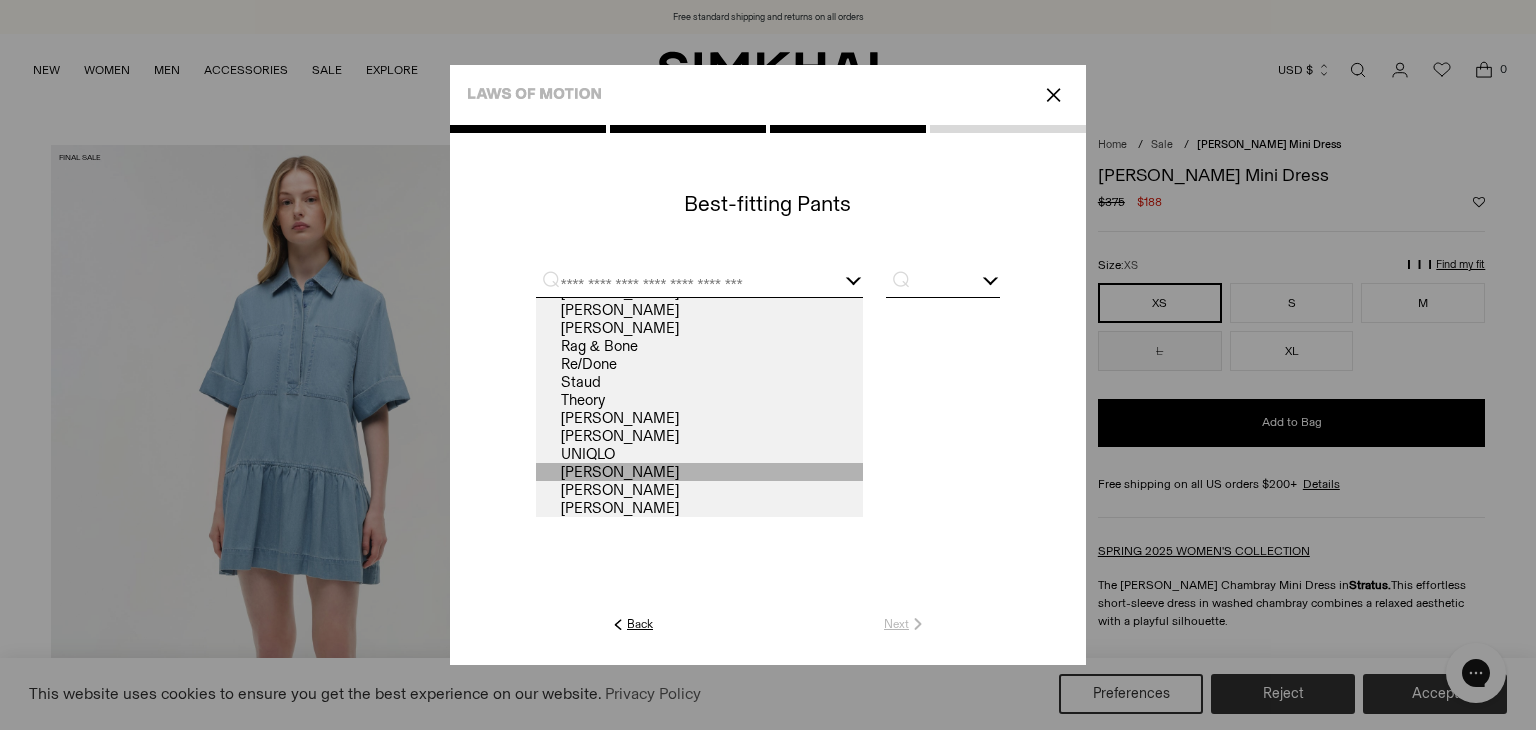 click on "Veronica Beard" at bounding box center [699, 472] 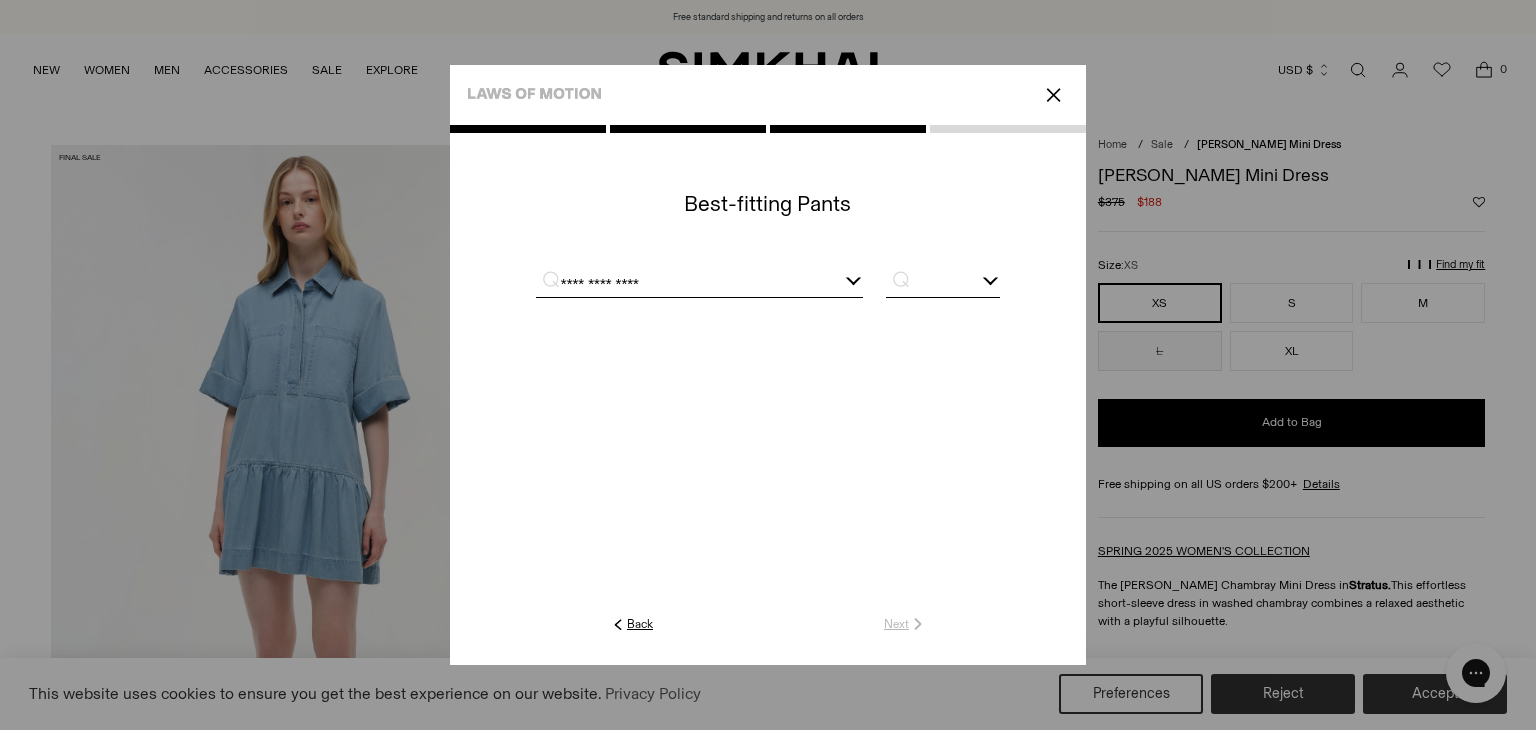 click at bounding box center (943, 284) 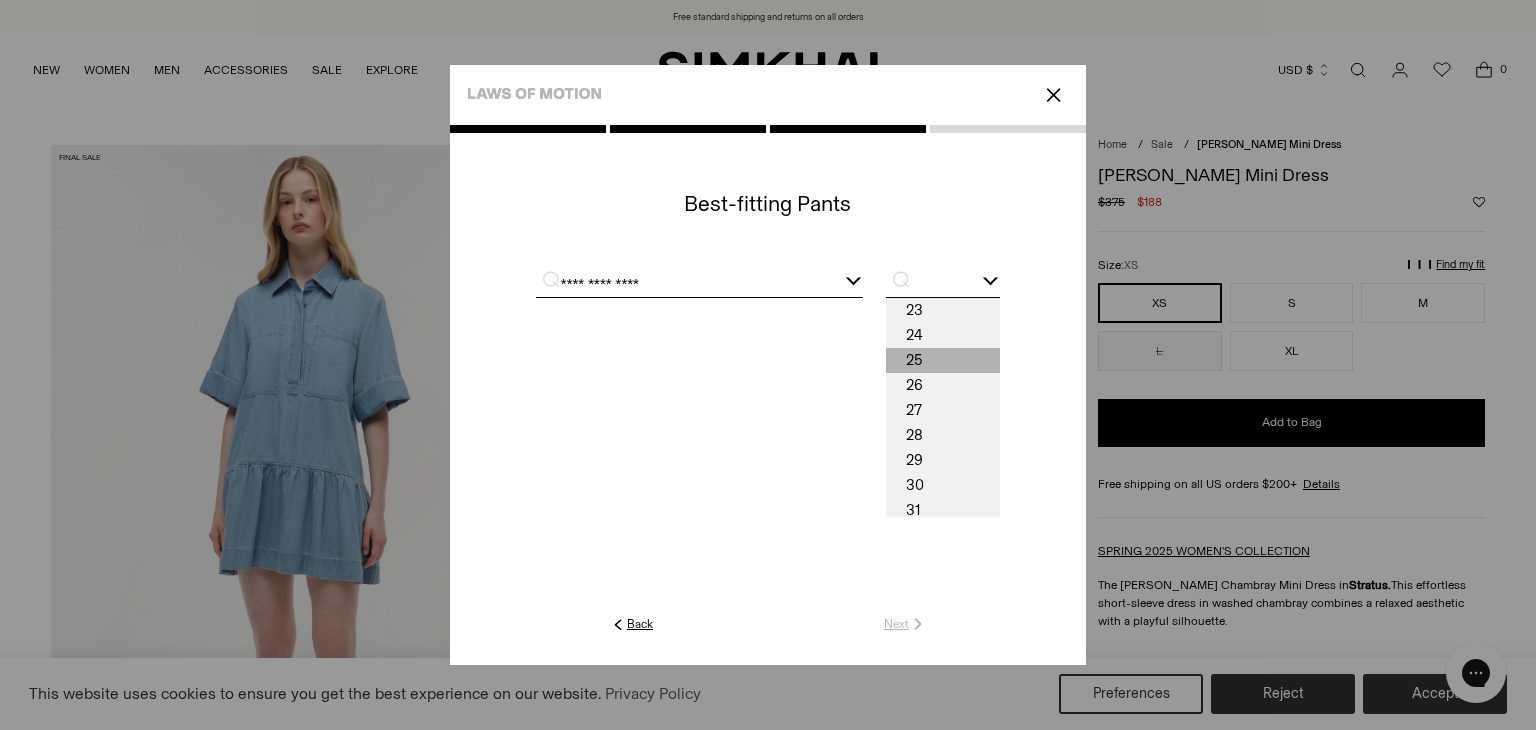 click on "25" at bounding box center (943, 360) 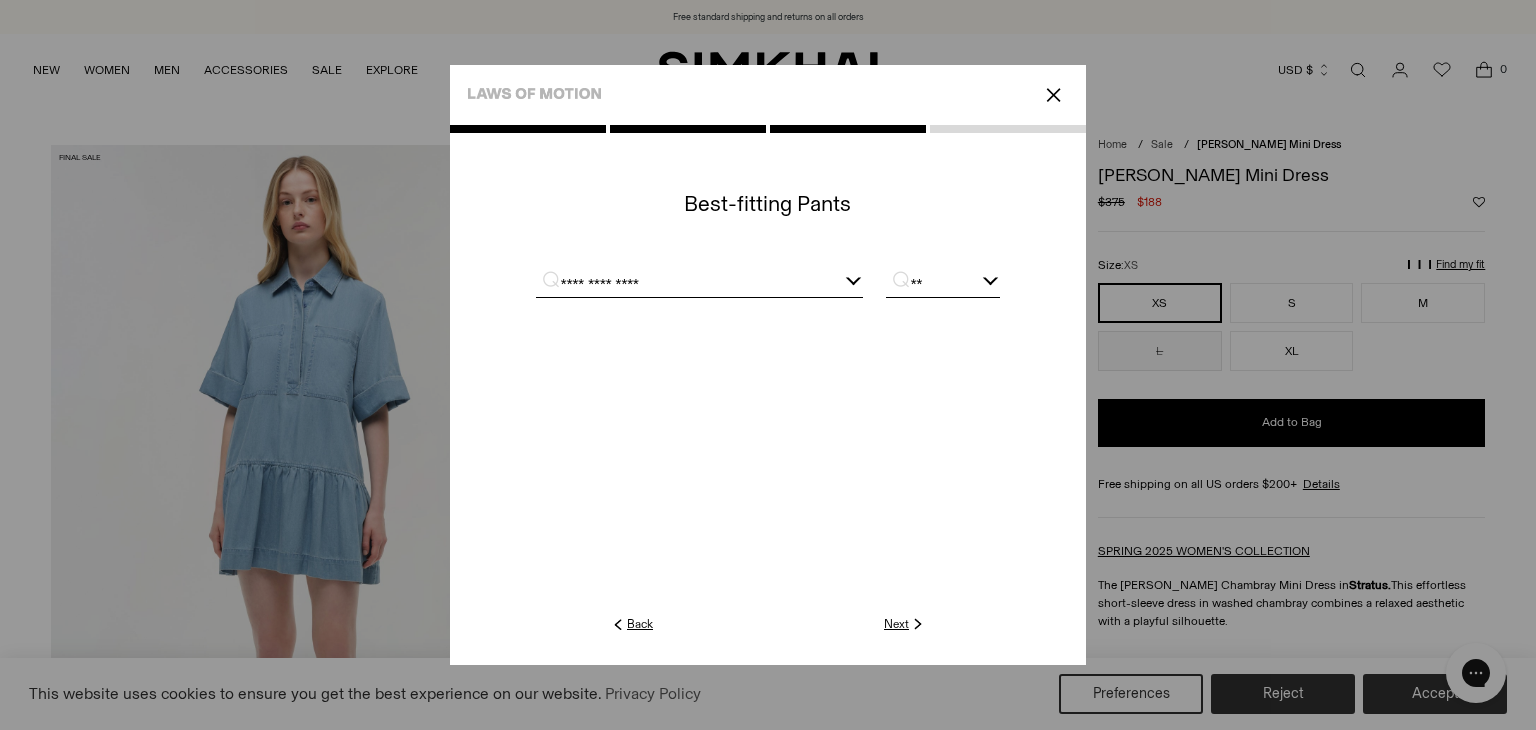 click 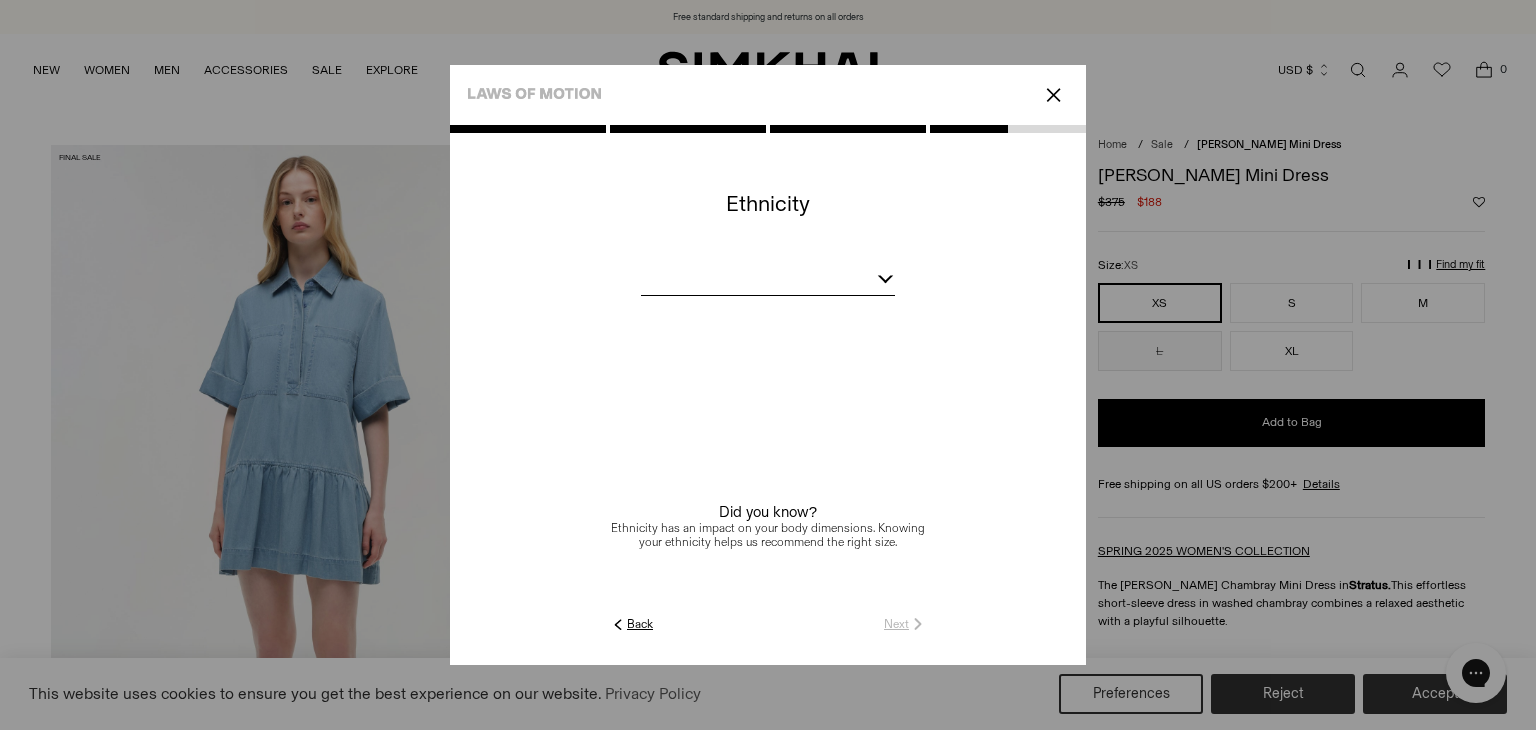 click at bounding box center (768, 282) 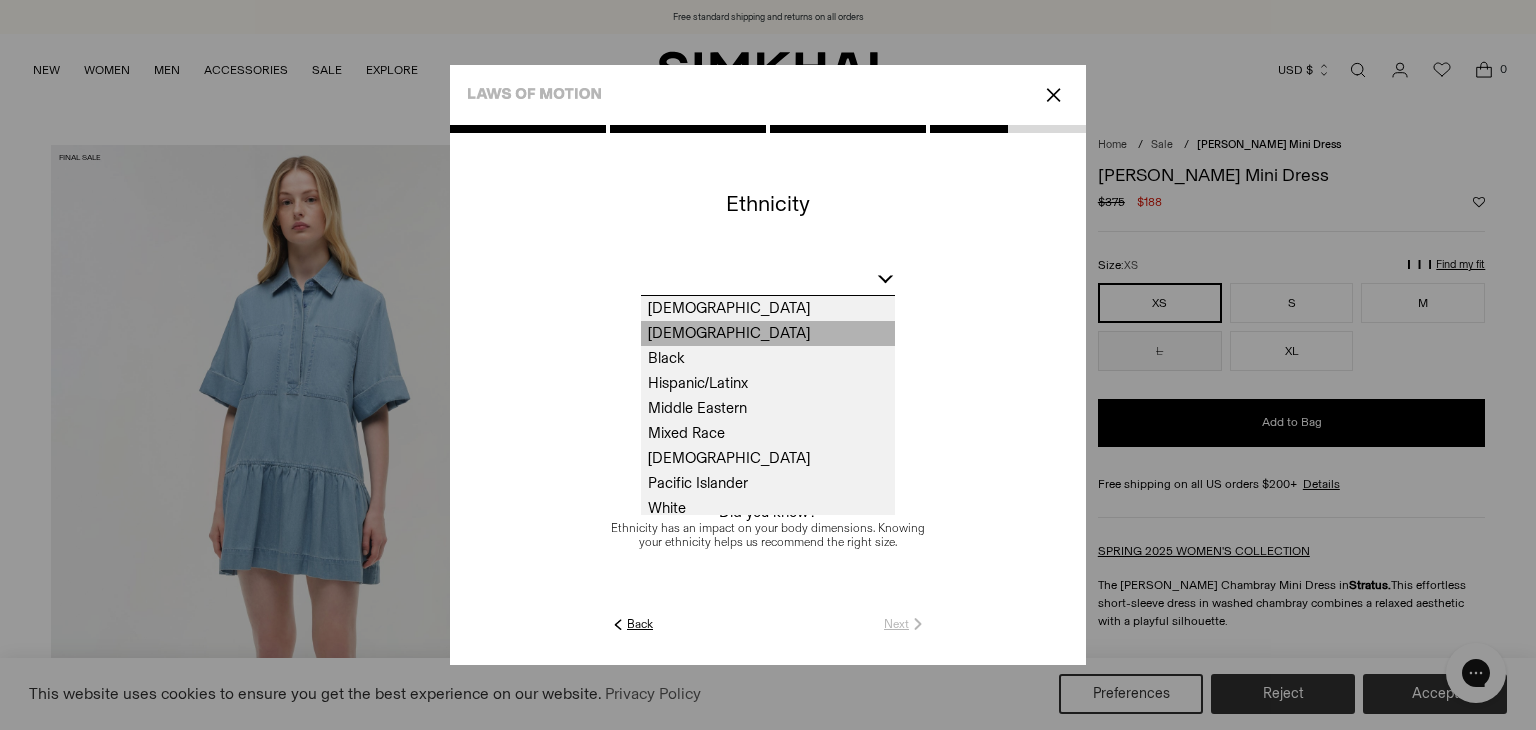 click on "Asian" at bounding box center [768, 333] 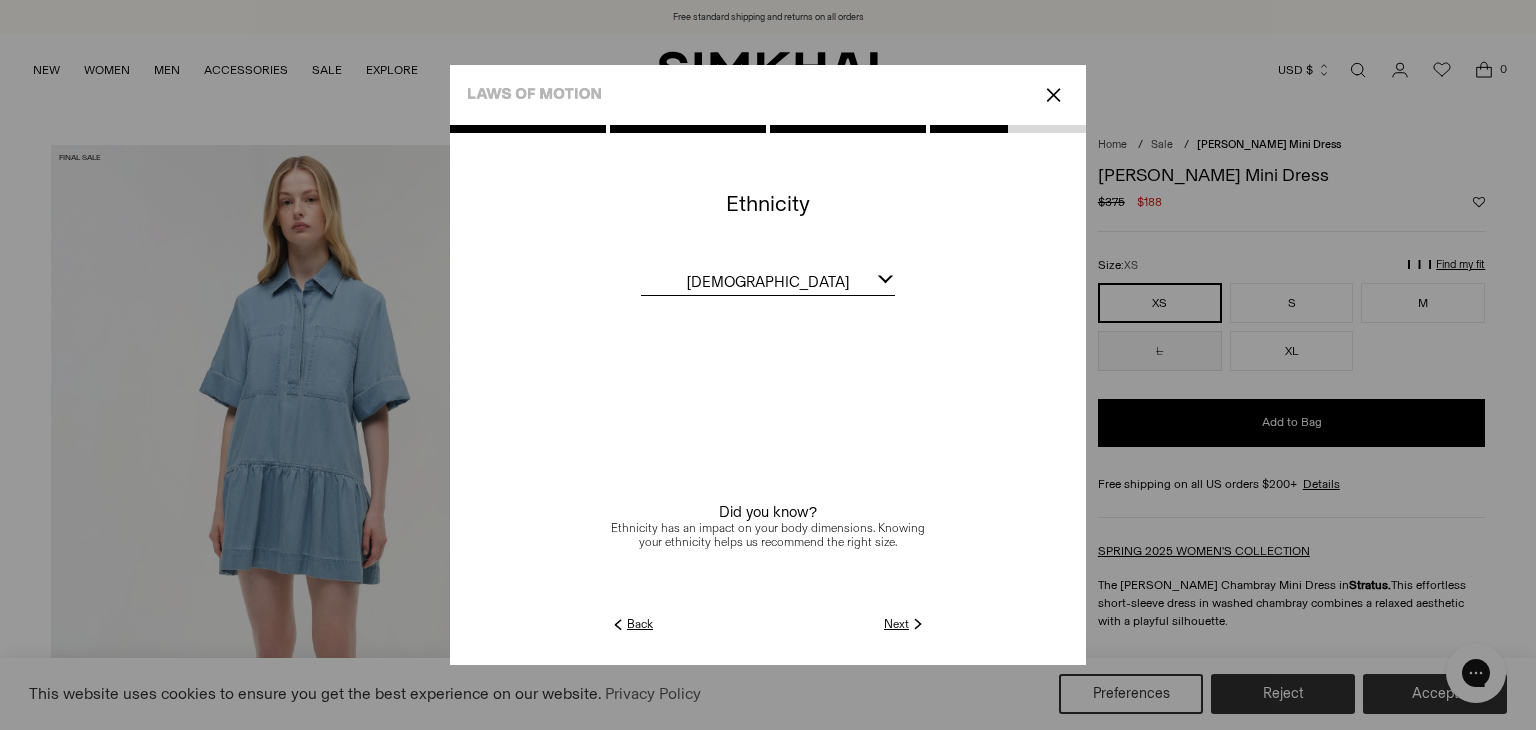 click 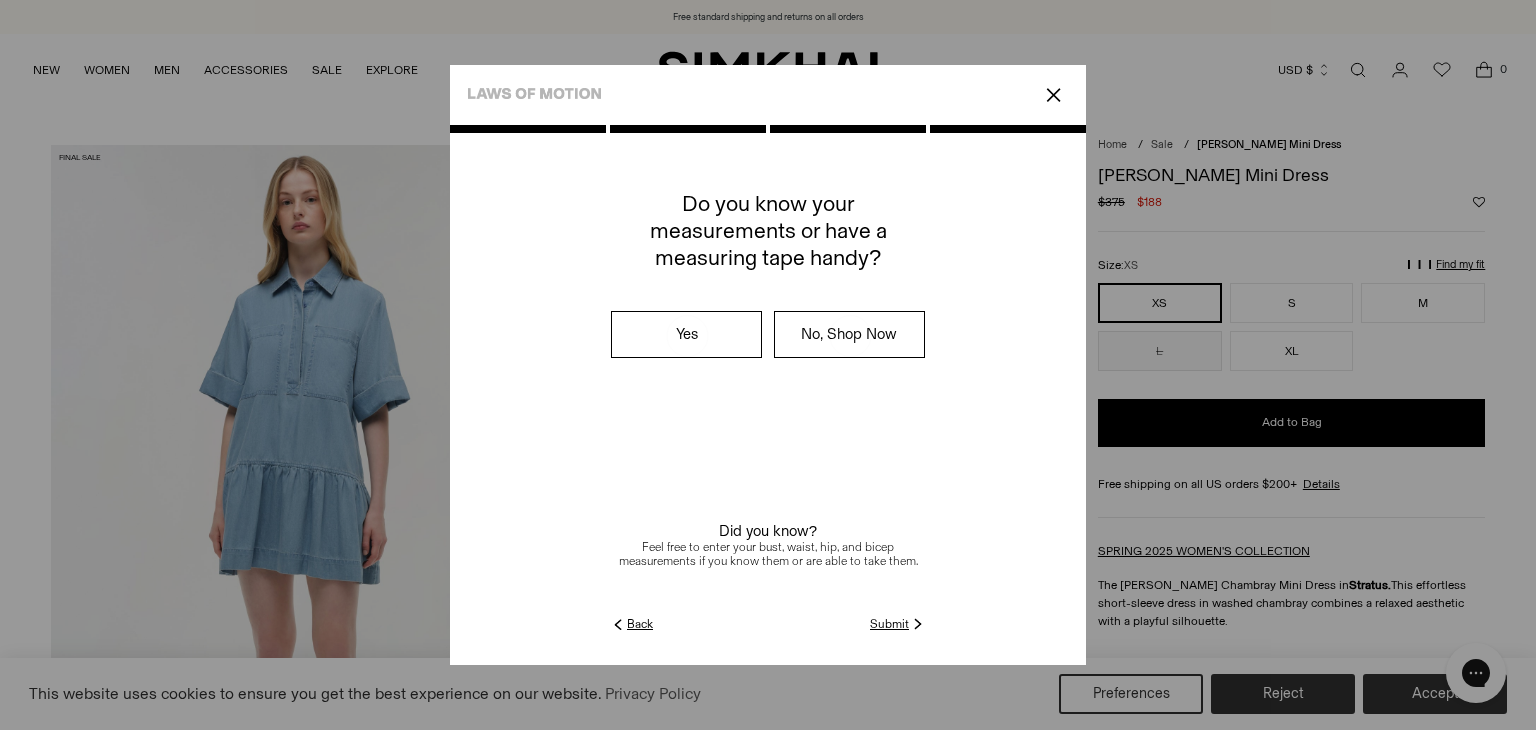 click on "Submit" 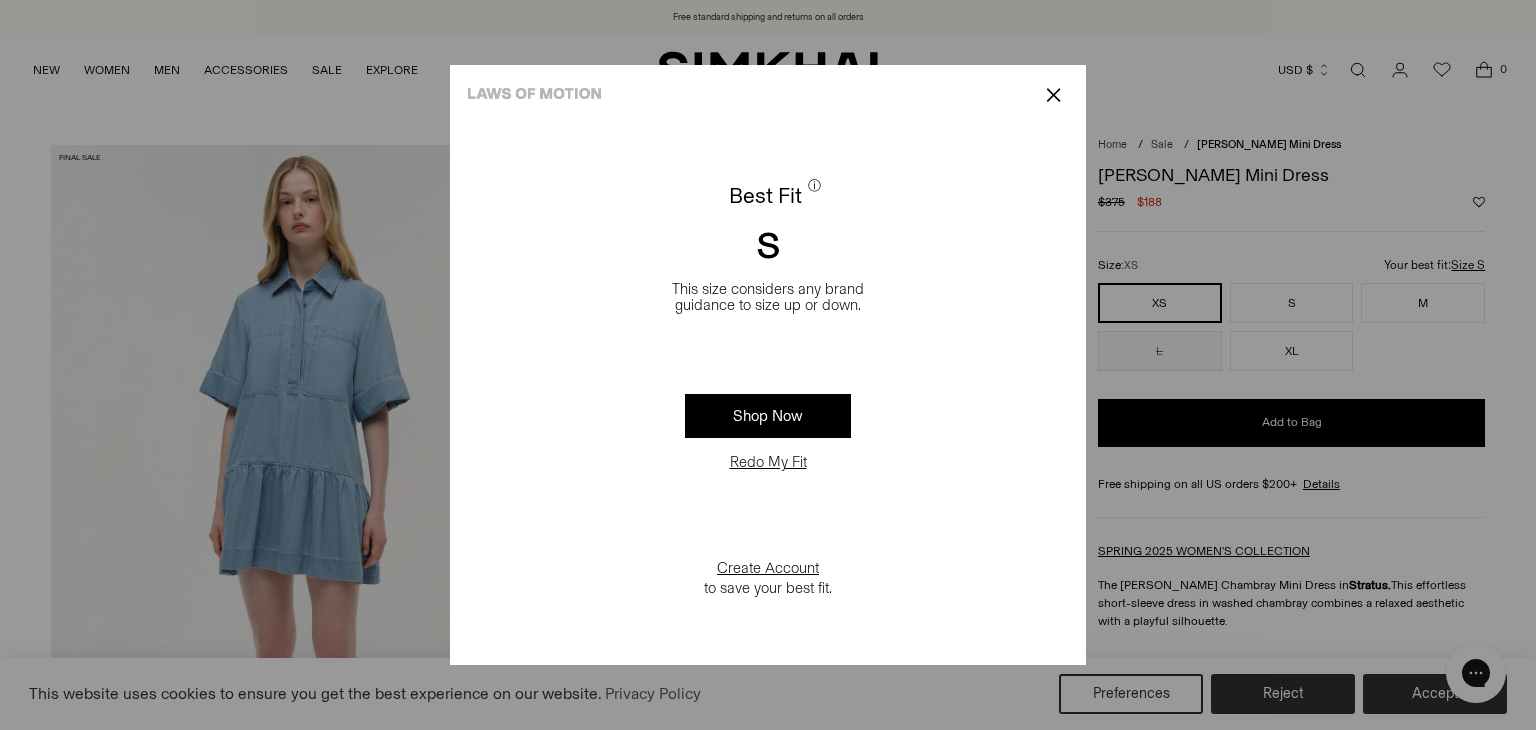 click on "✕" at bounding box center (1053, 95) 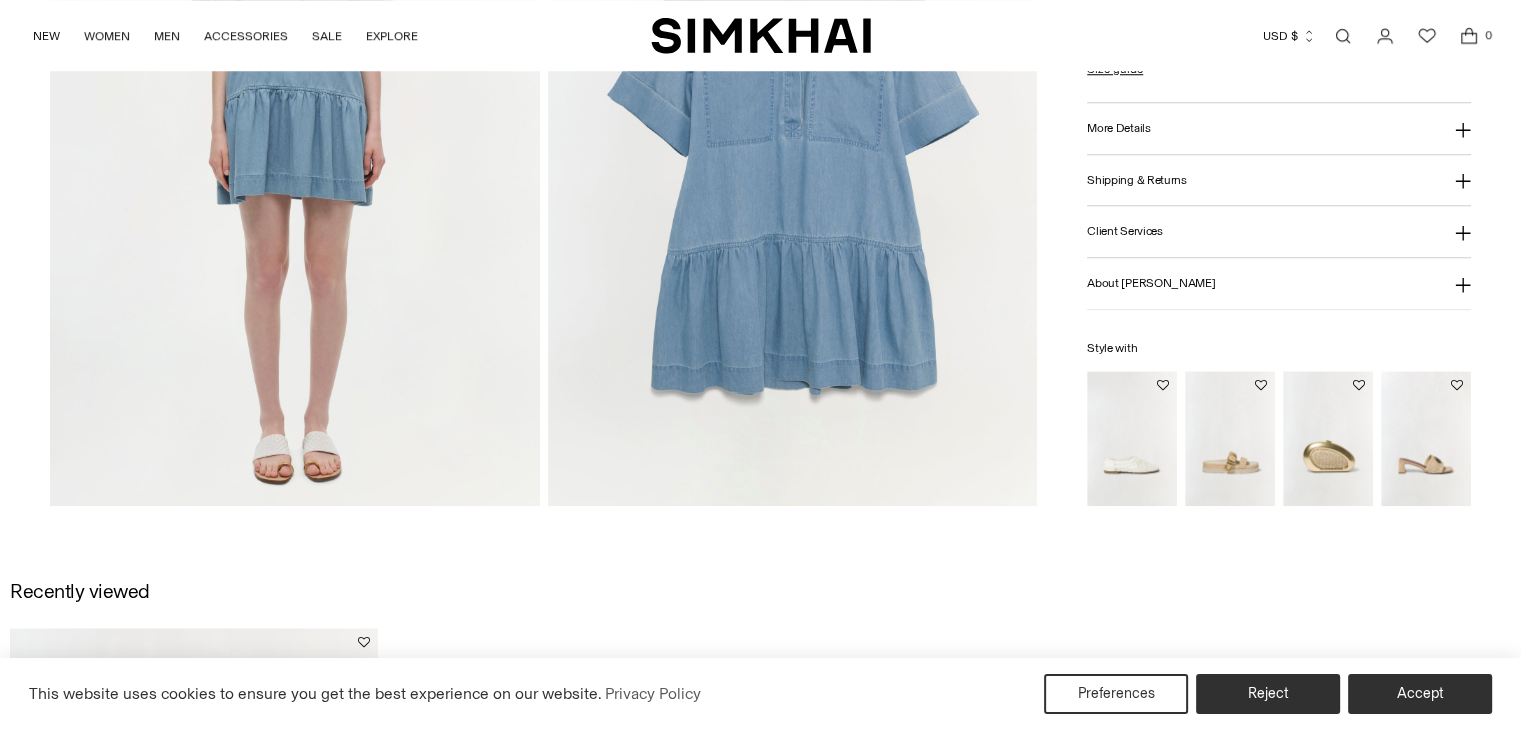 scroll, scrollTop: 1930, scrollLeft: 0, axis: vertical 